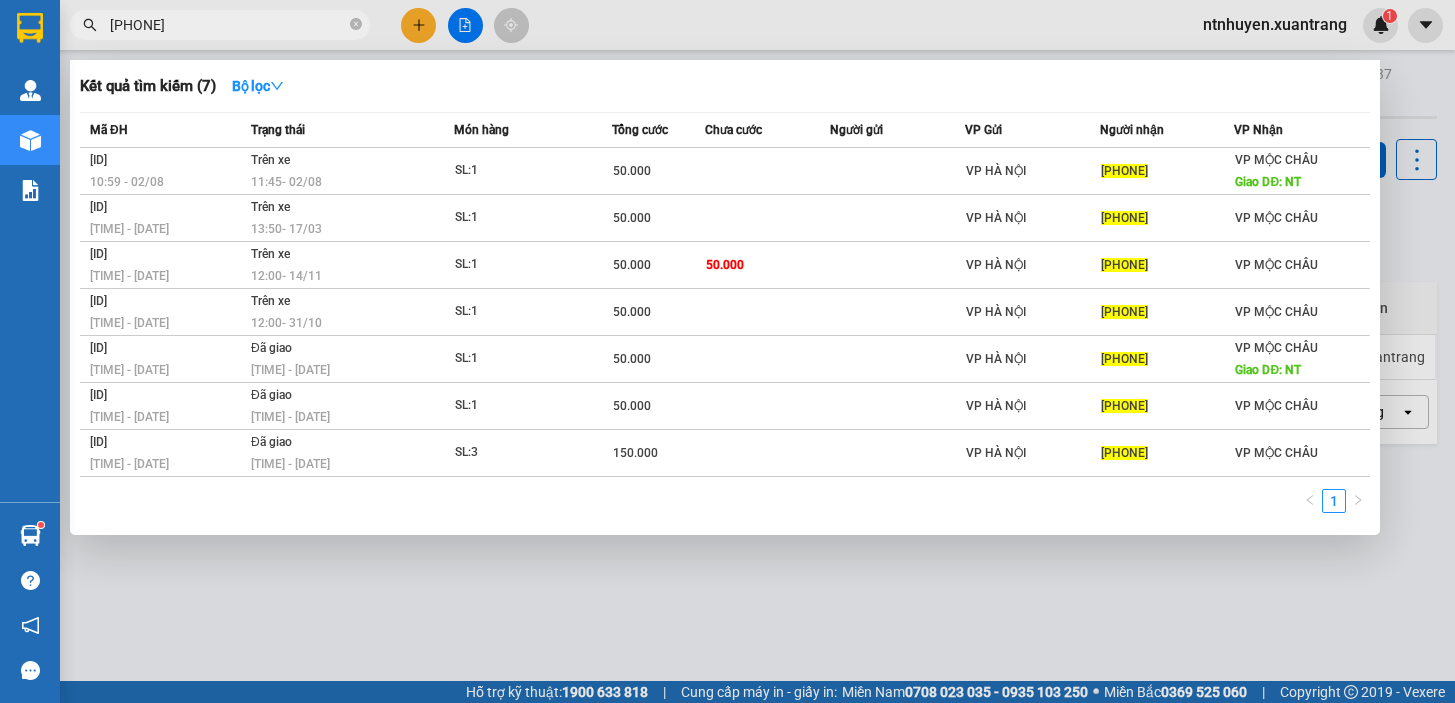 click on "[PHONE]" at bounding box center (228, 25) 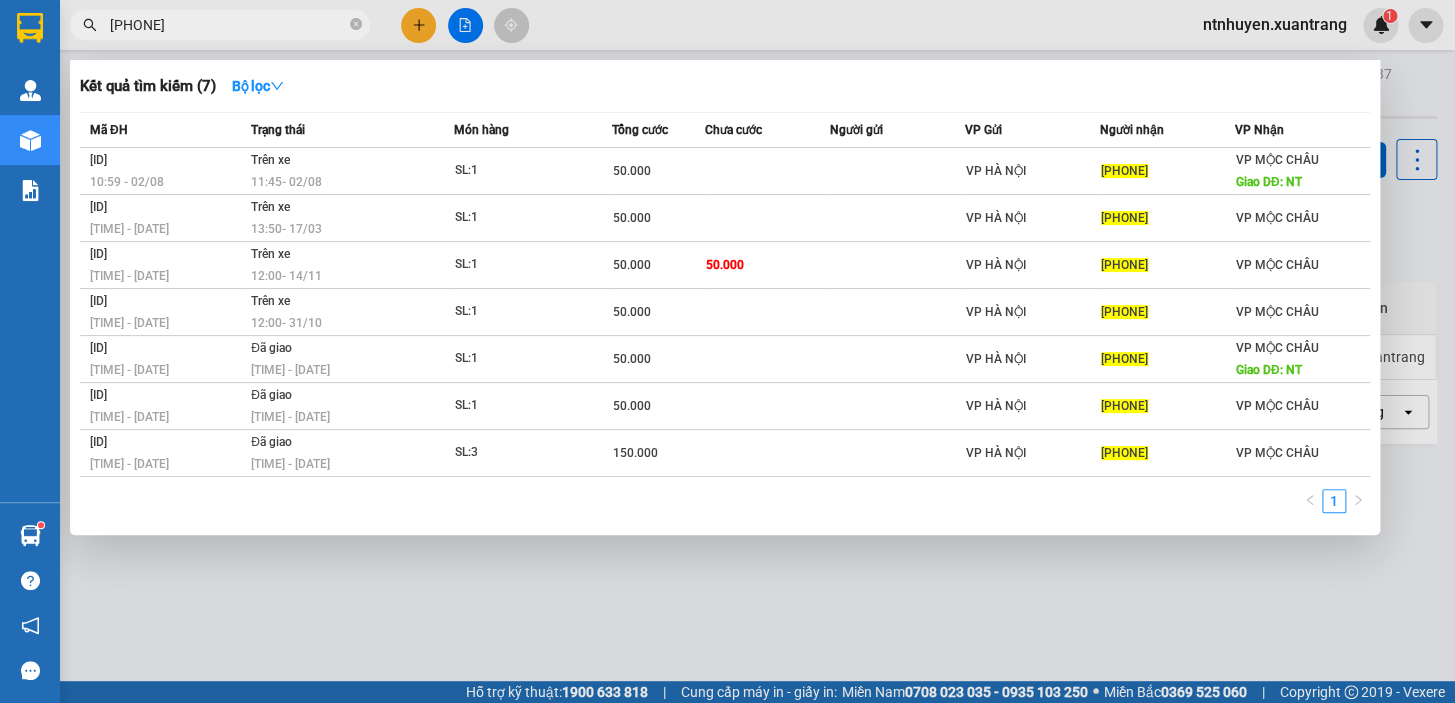 click on "[PHONE]" at bounding box center (228, 25) 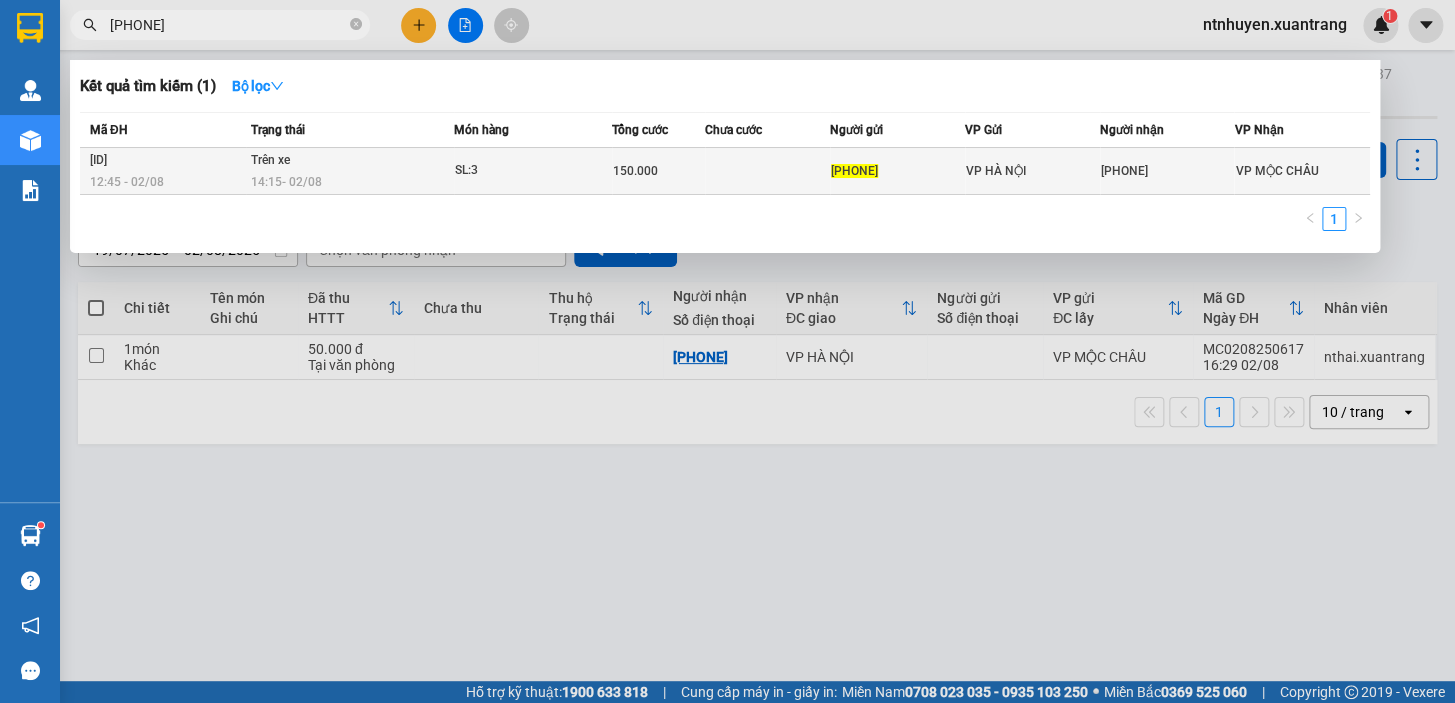 type on "[PHONE]" 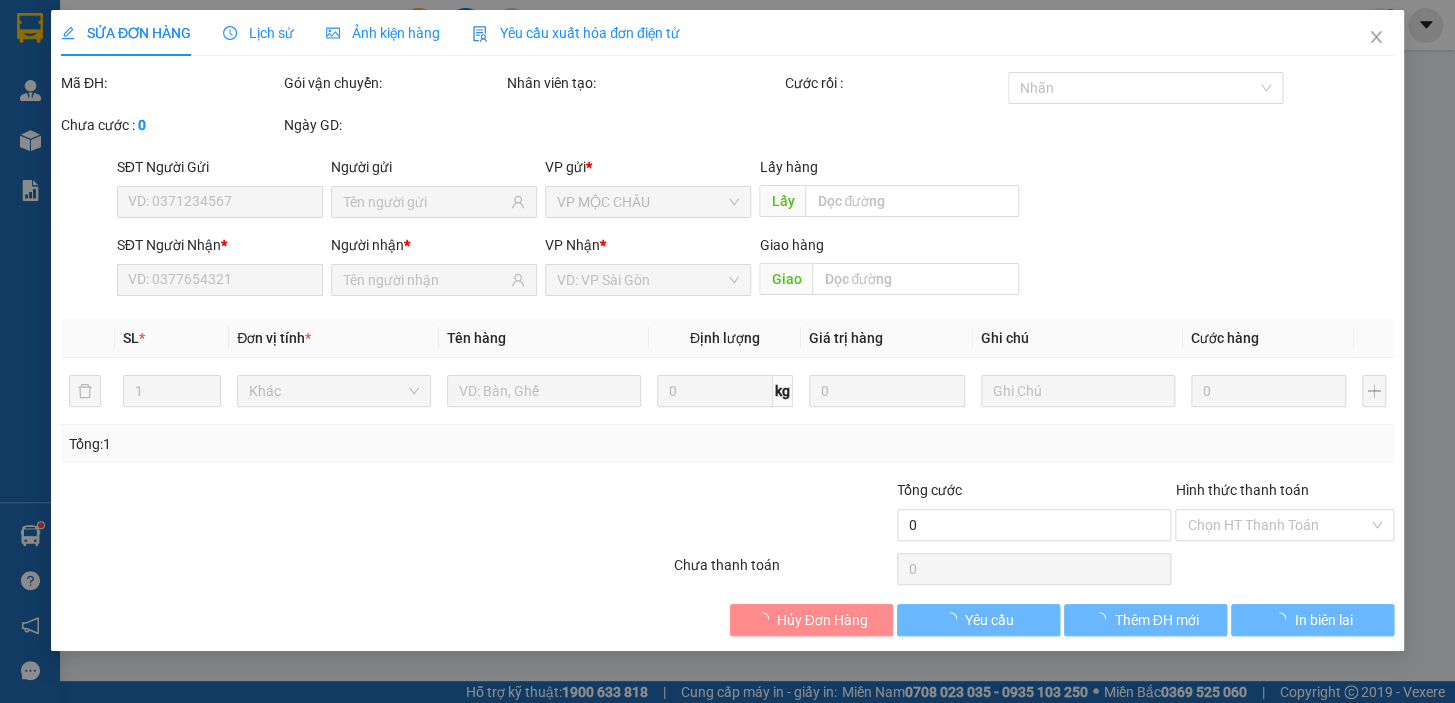 type on "[PHONE]" 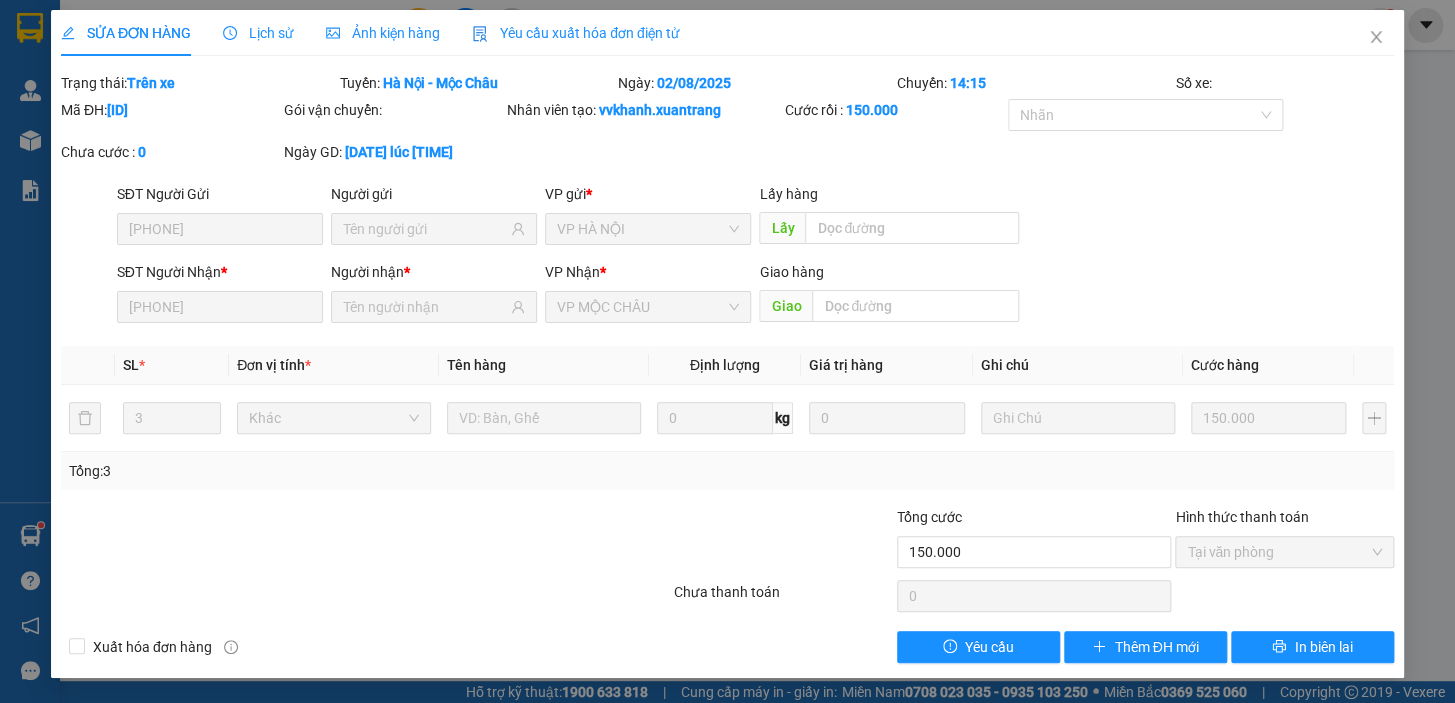 click on "Ảnh kiện hàng" at bounding box center (383, 33) 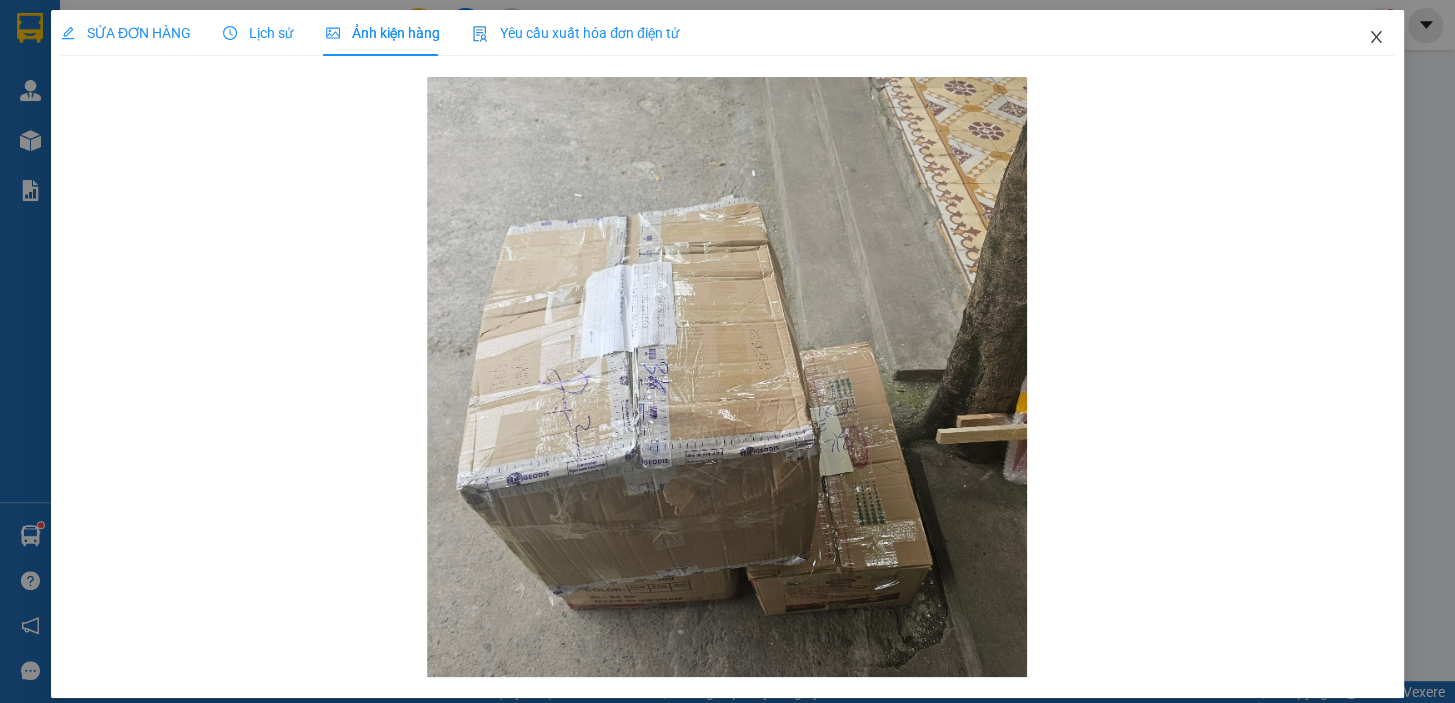 click 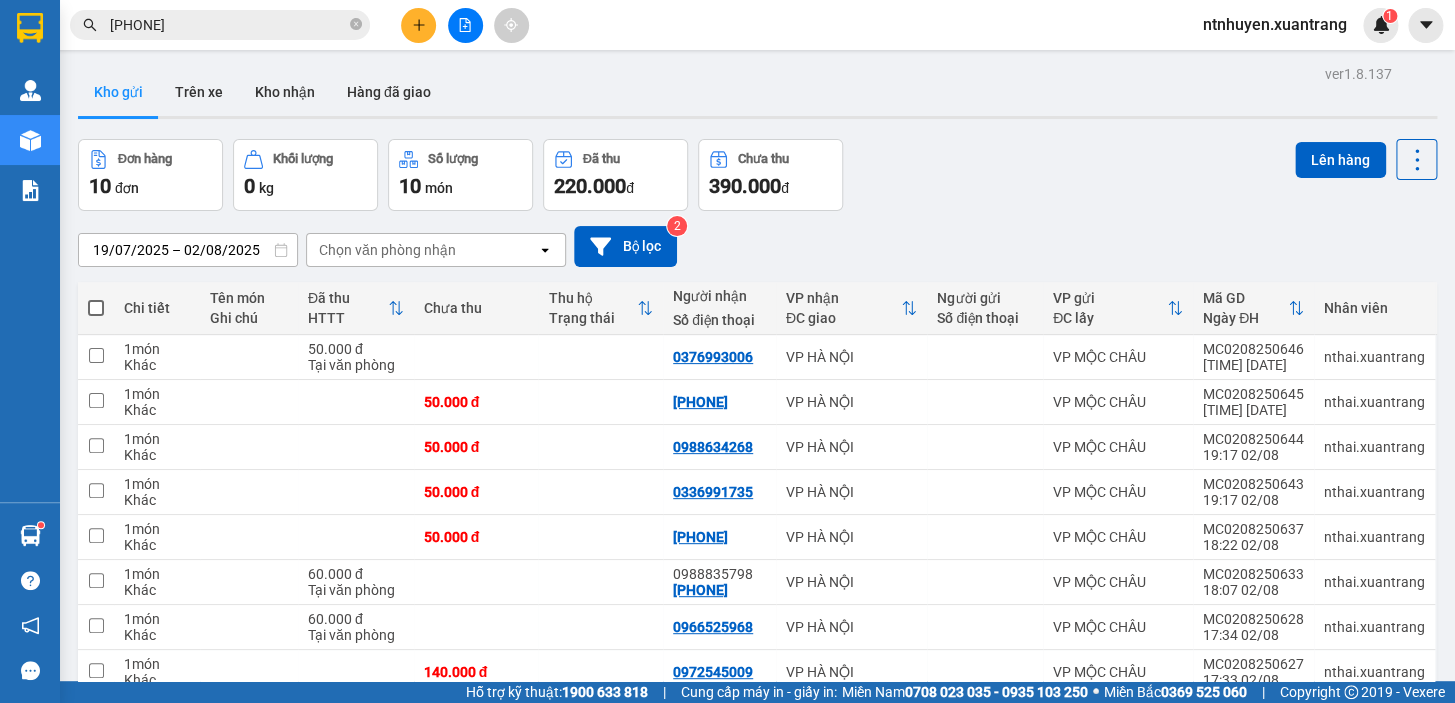 click on "[PHONE]" at bounding box center [228, 25] 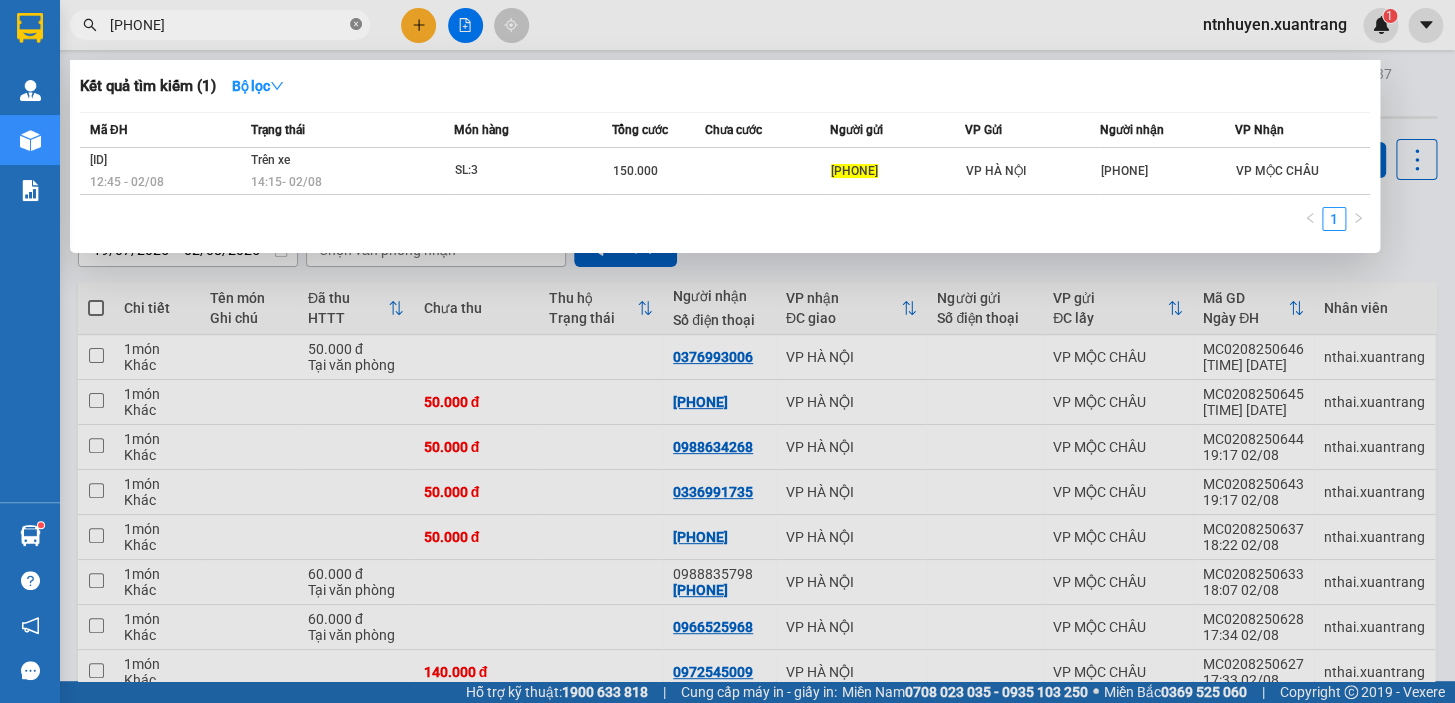 click 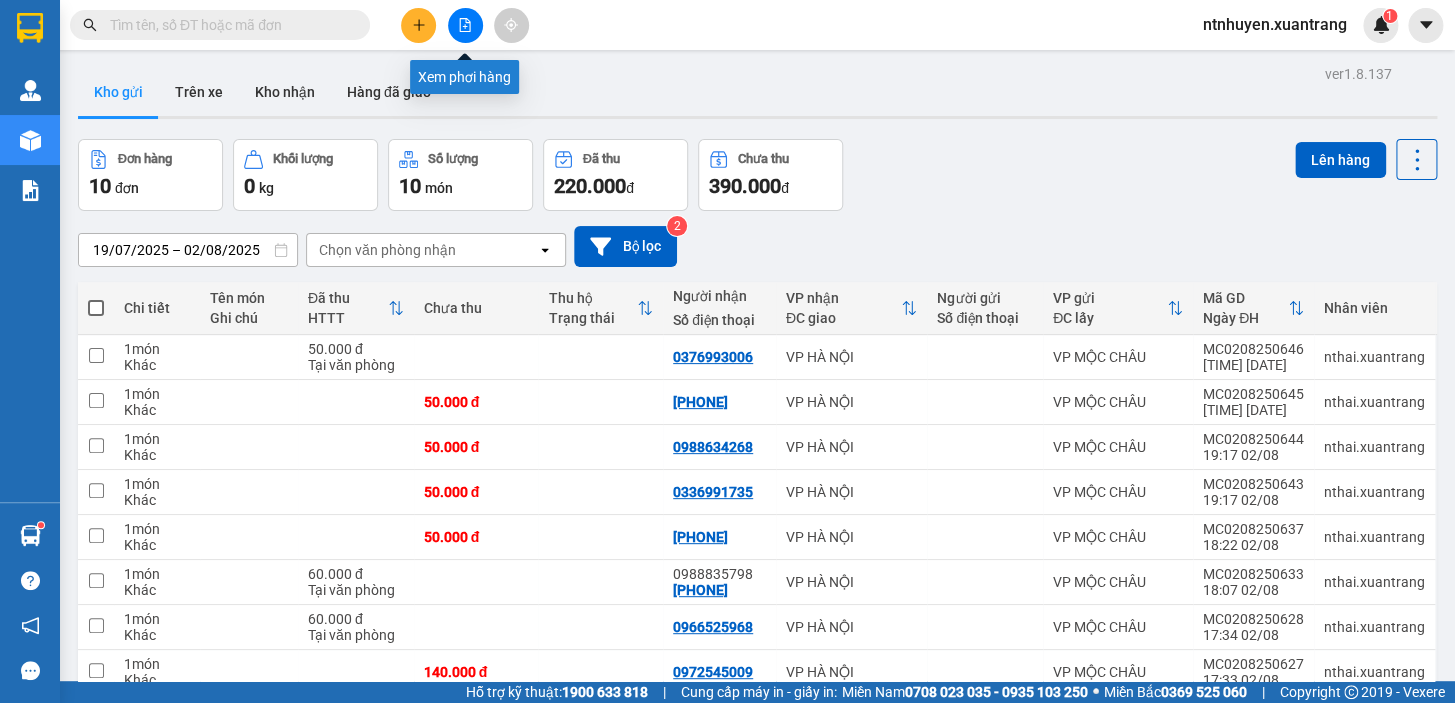 click 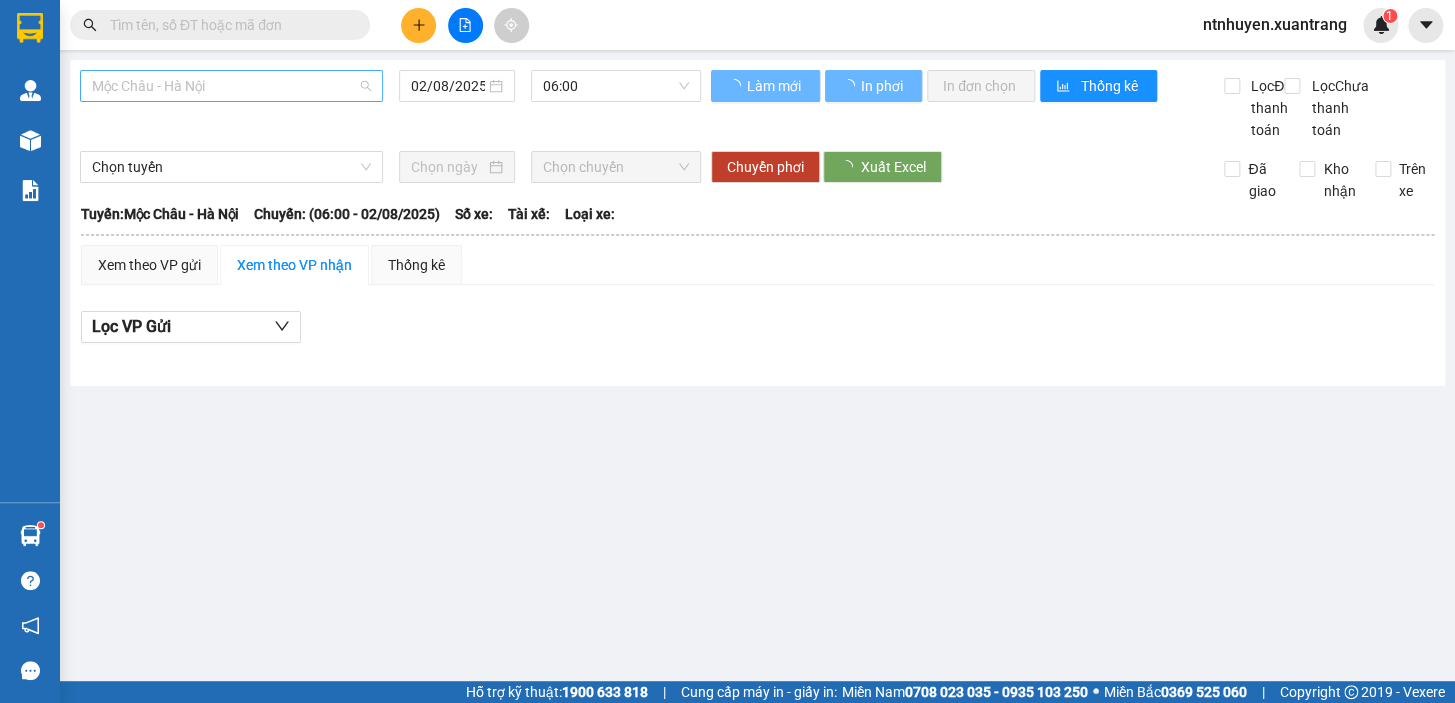 click on "Mộc Châu - Hà Nội" at bounding box center [231, 86] 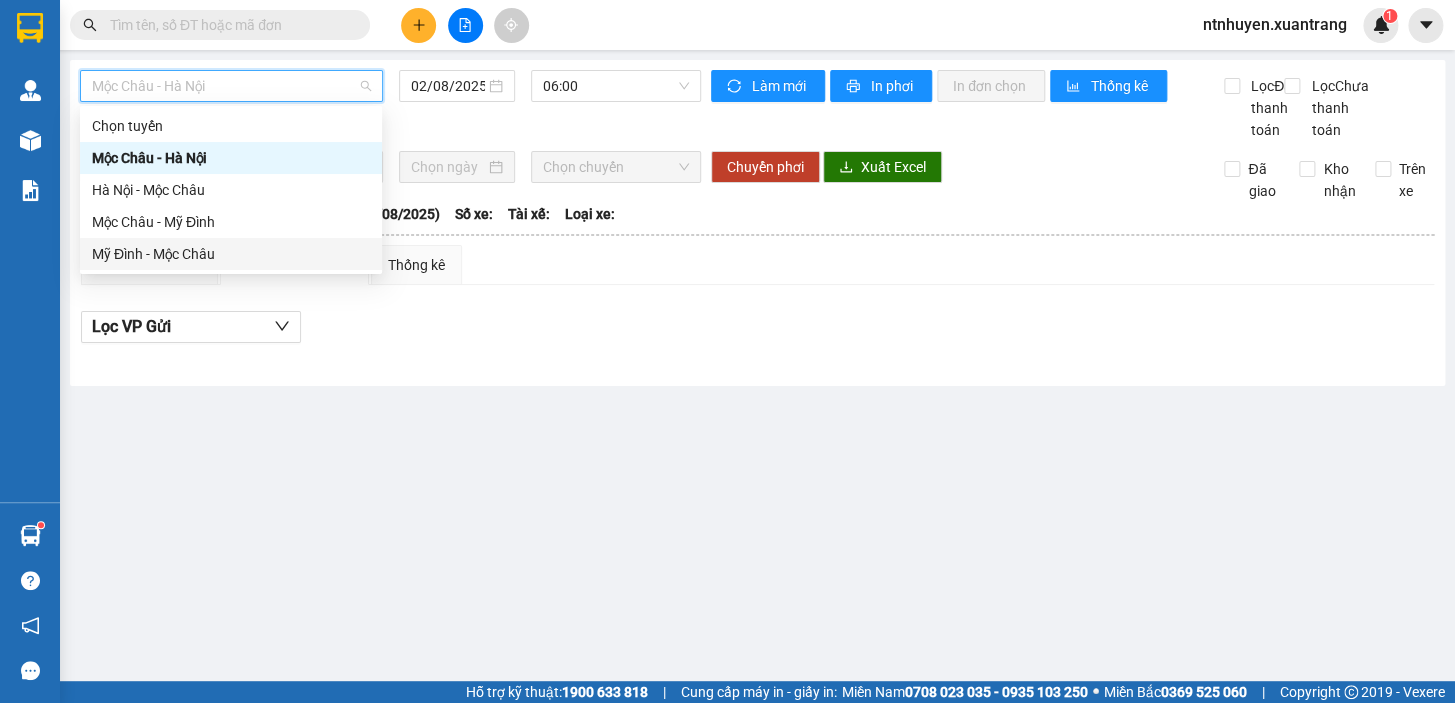 click on "Mộc Châu - Hà Nội [DATE] [TIME]     Làm mới In phơi In đơn chọn Thống kê Lọc  Đã thanh toán Lọc  Chưa thanh toán Chọn tuyến Chọn chuyến Chuyển phơi Xuất Excel Đã giao Kho nhận Trên xe Xuân Tráng Limousine   [PHONE]   682 Thảo Nguyên, thị trấn Mộc Châu, Sơn La [TIME] - [DATE] Tuyến:  Mộc Châu - Hà Nội Chuyến:   ([TIME] - [DATE]) Tuyến:  Mộc Châu - Hà Nội Chuyến:   ([TIME] - [DATE]) Số xe:  Tài xế:  Loại xe:  Xem theo VP gửi Xem theo VP nhận Thống kê Lọc VP Gửi Đã thanh toán :   0  VNĐ Chưa thanh toán :   0  VNĐ Thu hộ:  0  VNĐ Xuân Tráng Limousine   [PHONE]   682 Thảo Nguyên, thị trấn Mộc Châu, Sơn La VP MỘC CHÂU  -  [TIME] - [DATE] Tuyến:  Mộc Châu - Hà Nội Chuyến:   ([TIME] - [DATE]) Mã GD Tên người nhận SĐT người nhận SL Đã thanh toán Chưa thanh toán ĐC Giao Người gửi Ghi chú Ký nhận Đã thanh toán :   0  VNĐ :   0  VNĐ 0" at bounding box center [727, 340] 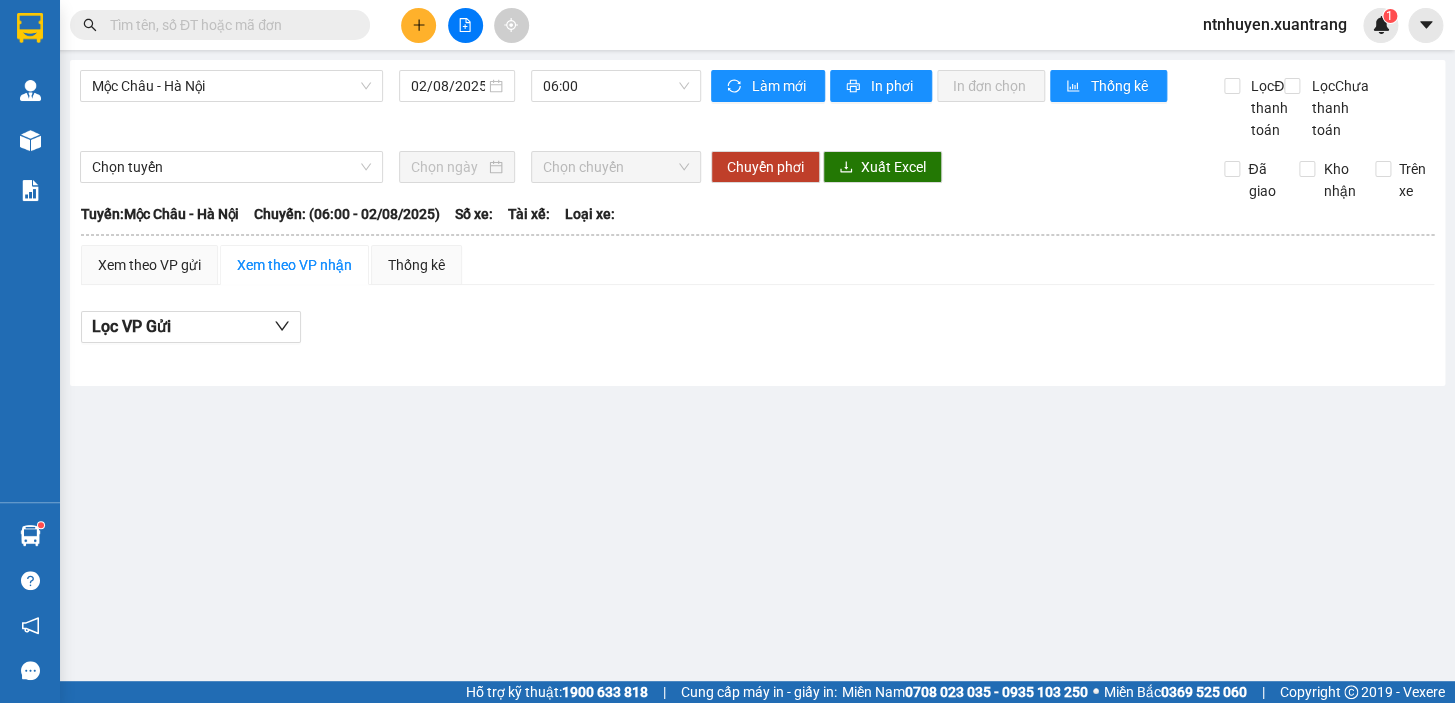 click at bounding box center (228, 25) 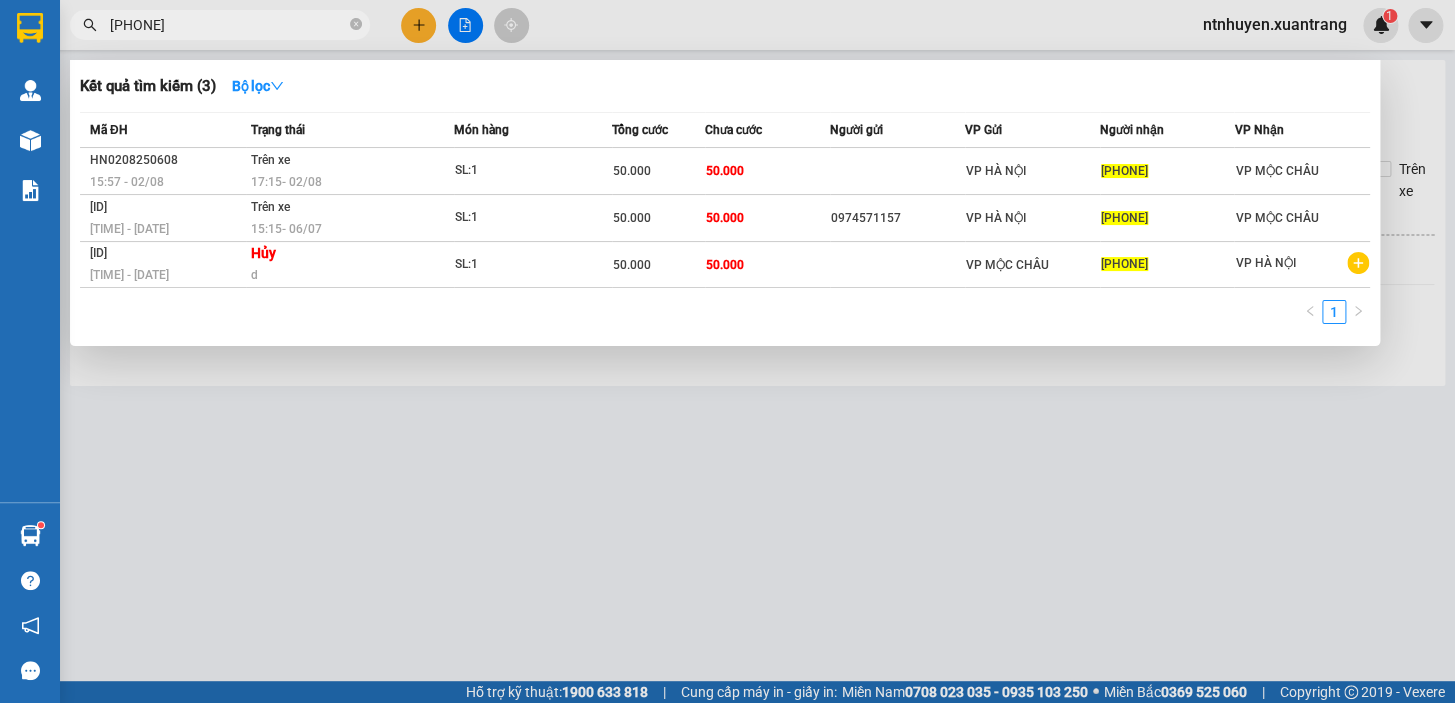 click on "[PHONE]" at bounding box center [228, 25] 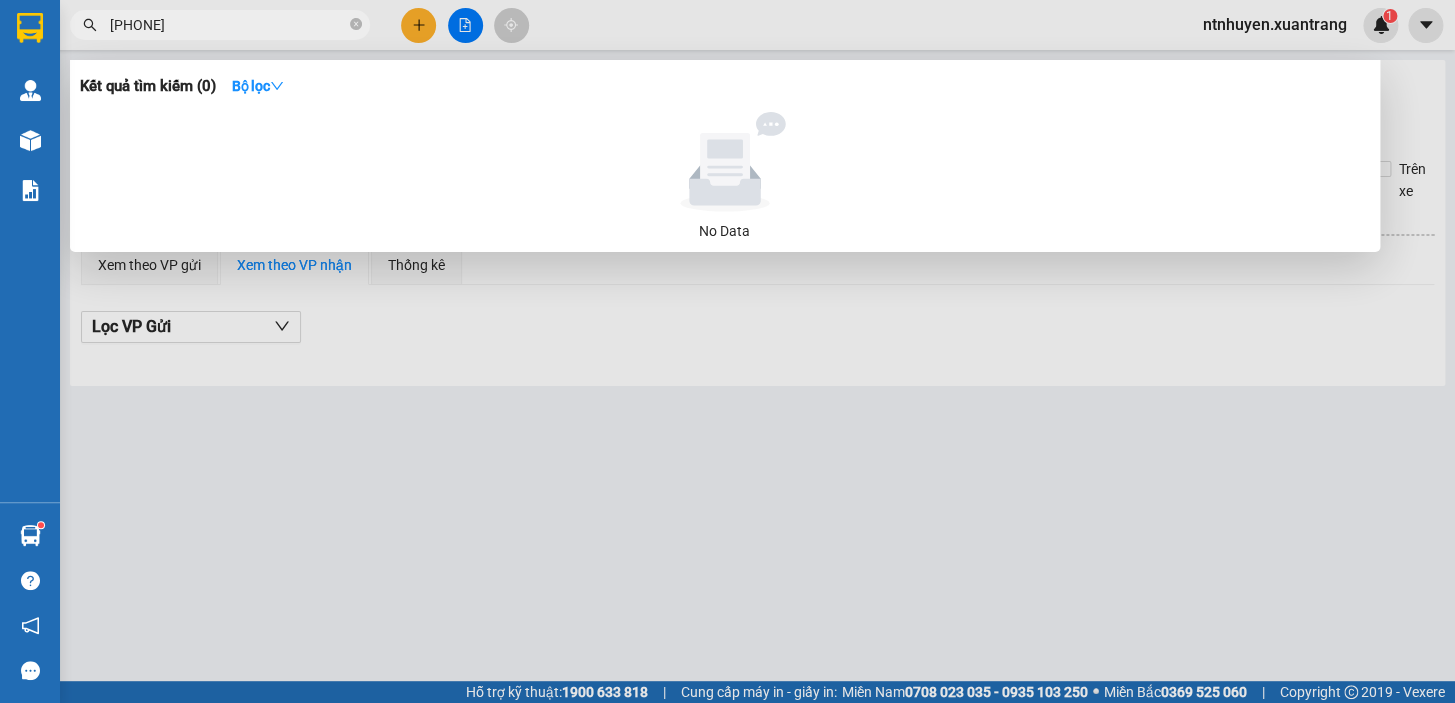 click on "[PHONE]" at bounding box center [228, 25] 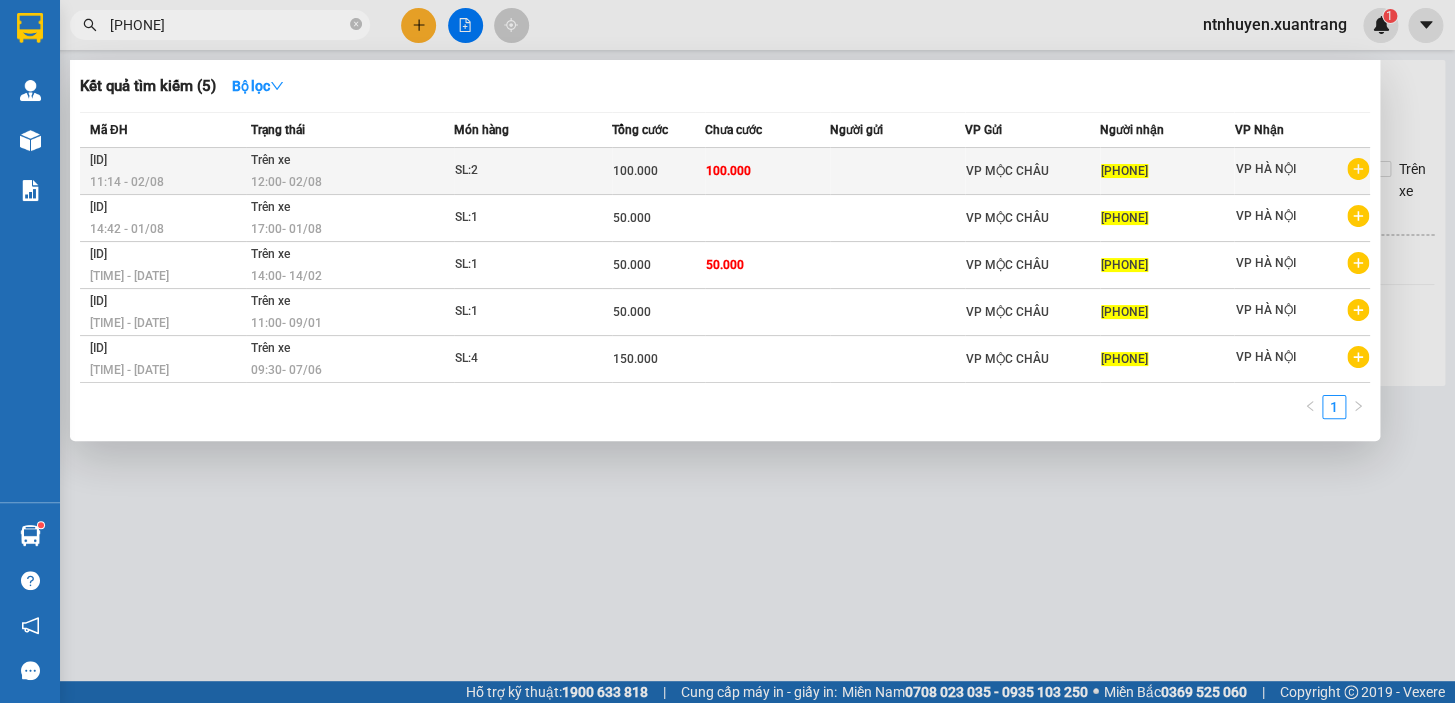 type on "[PHONE]" 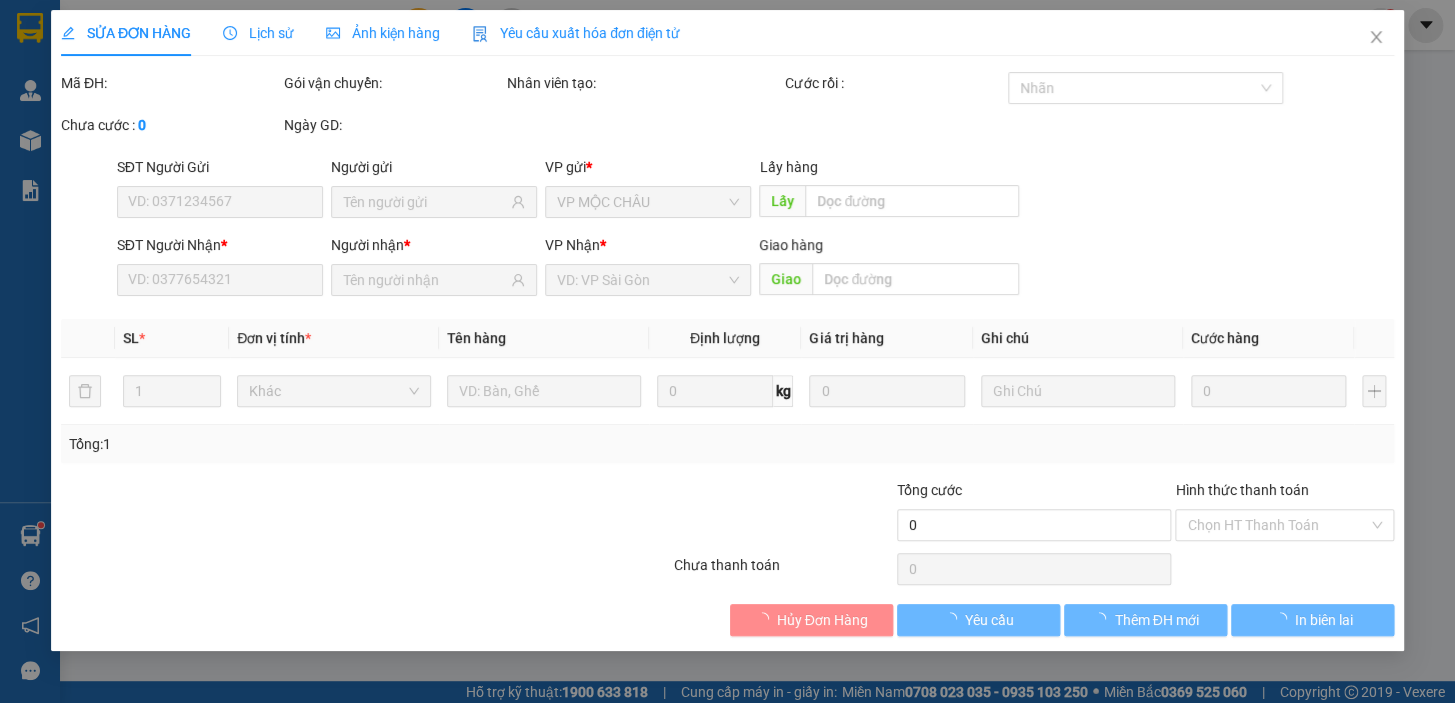 type on "[PHONE]" 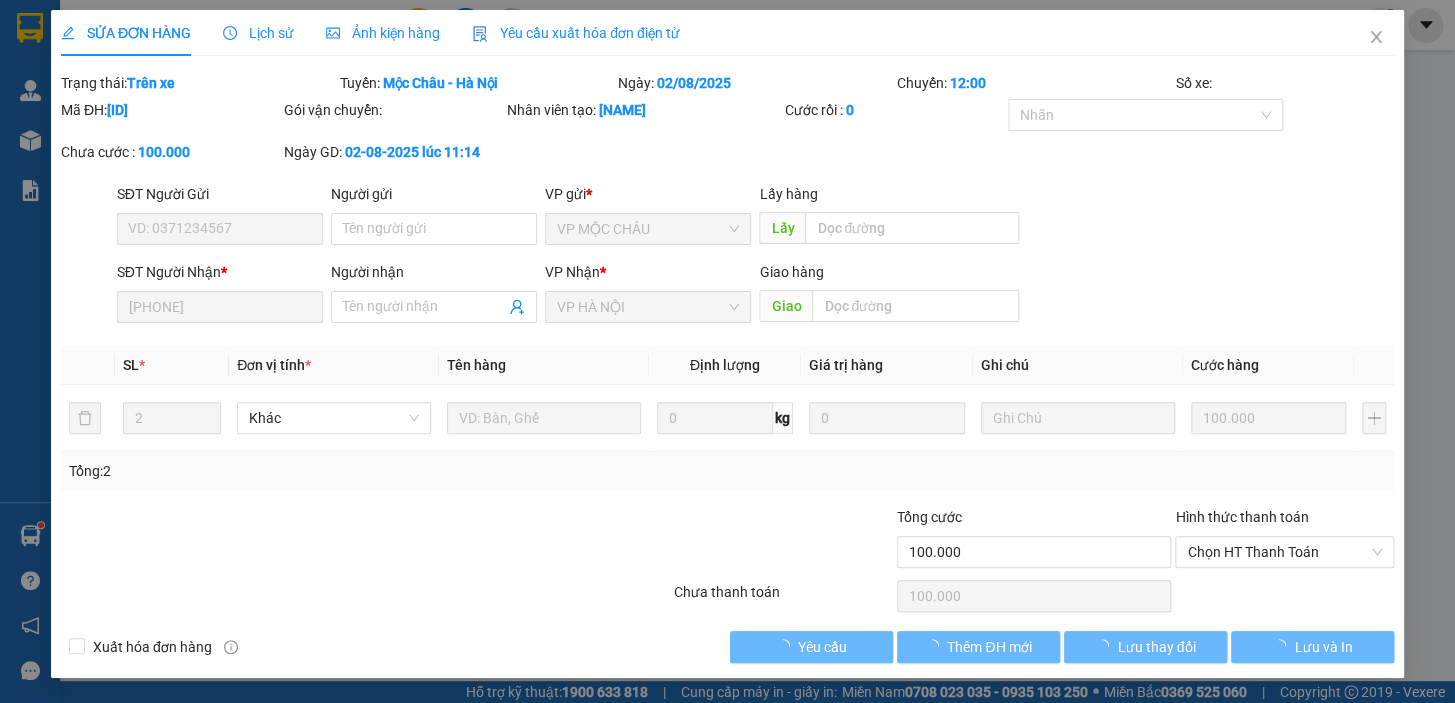click on "Ảnh kiện hàng" at bounding box center (383, 33) 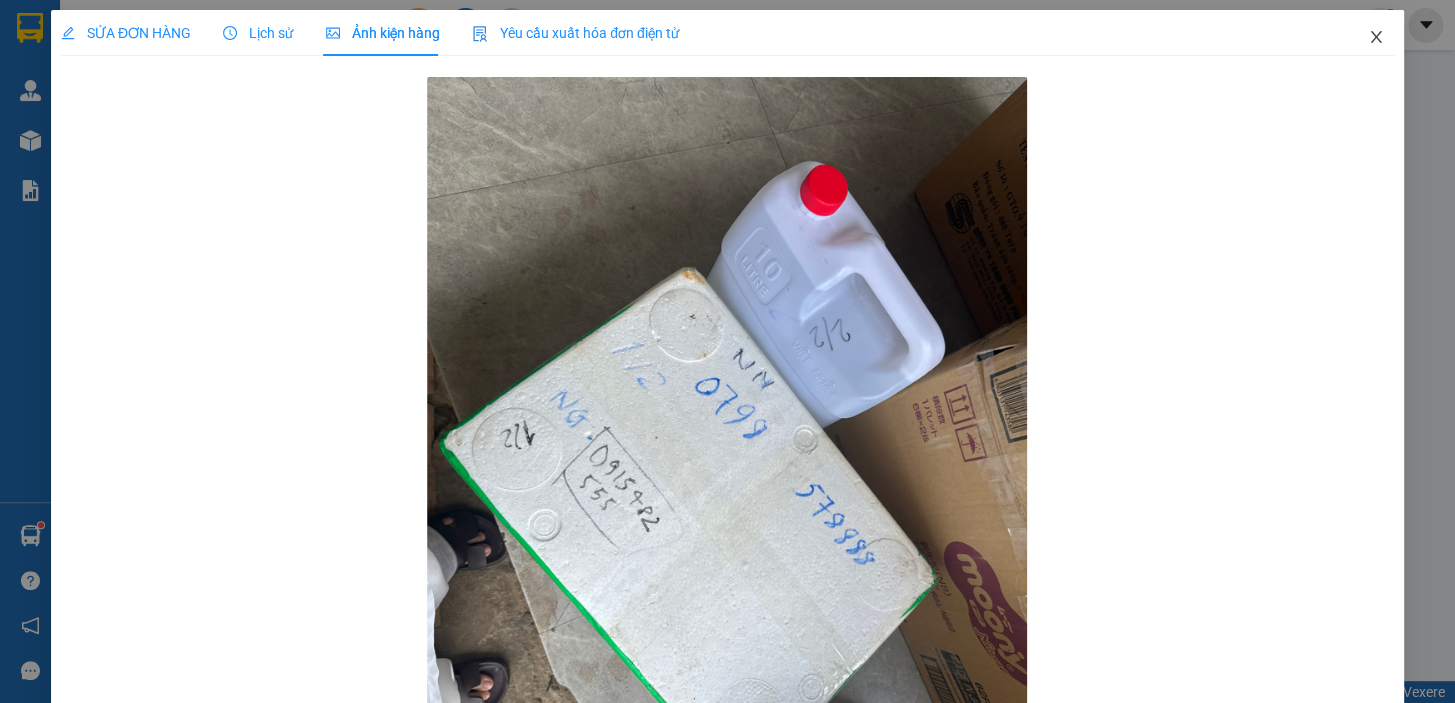 click 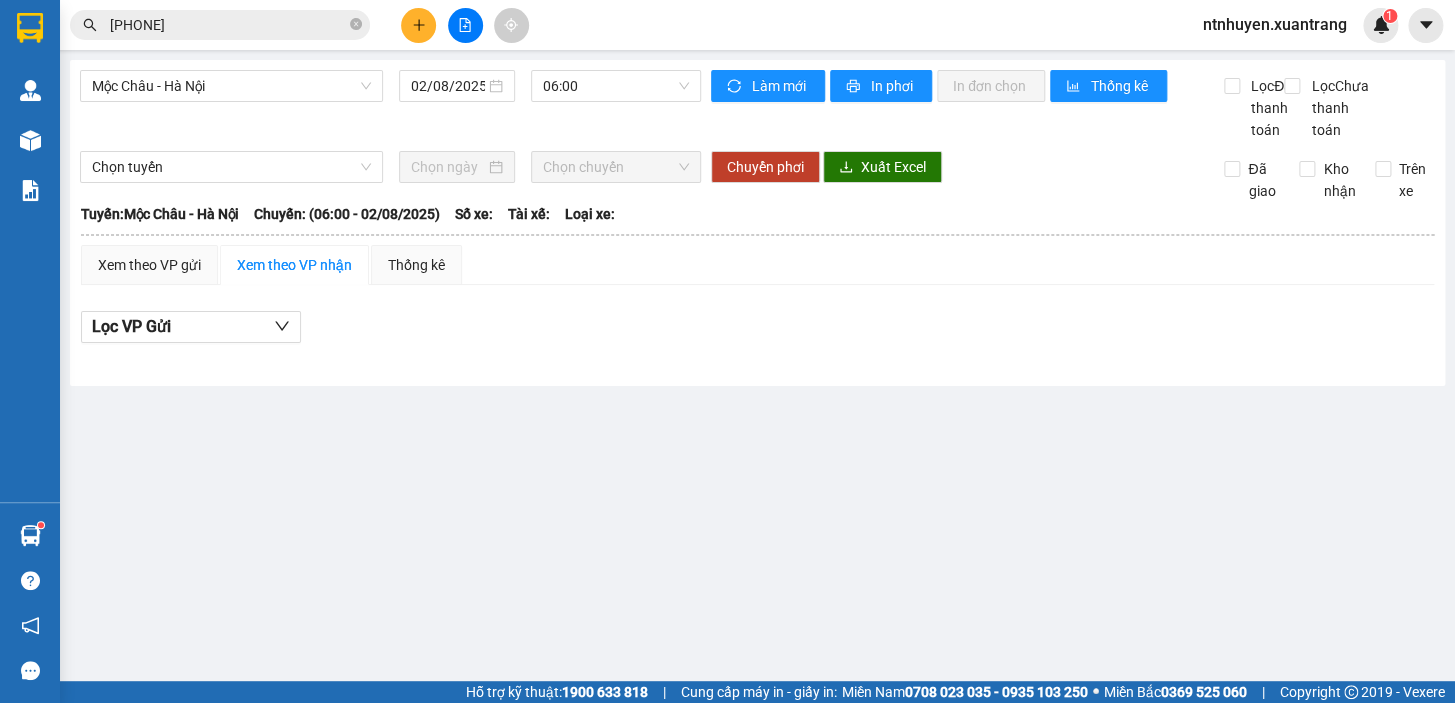 click on "[PHONE]" at bounding box center (228, 25) 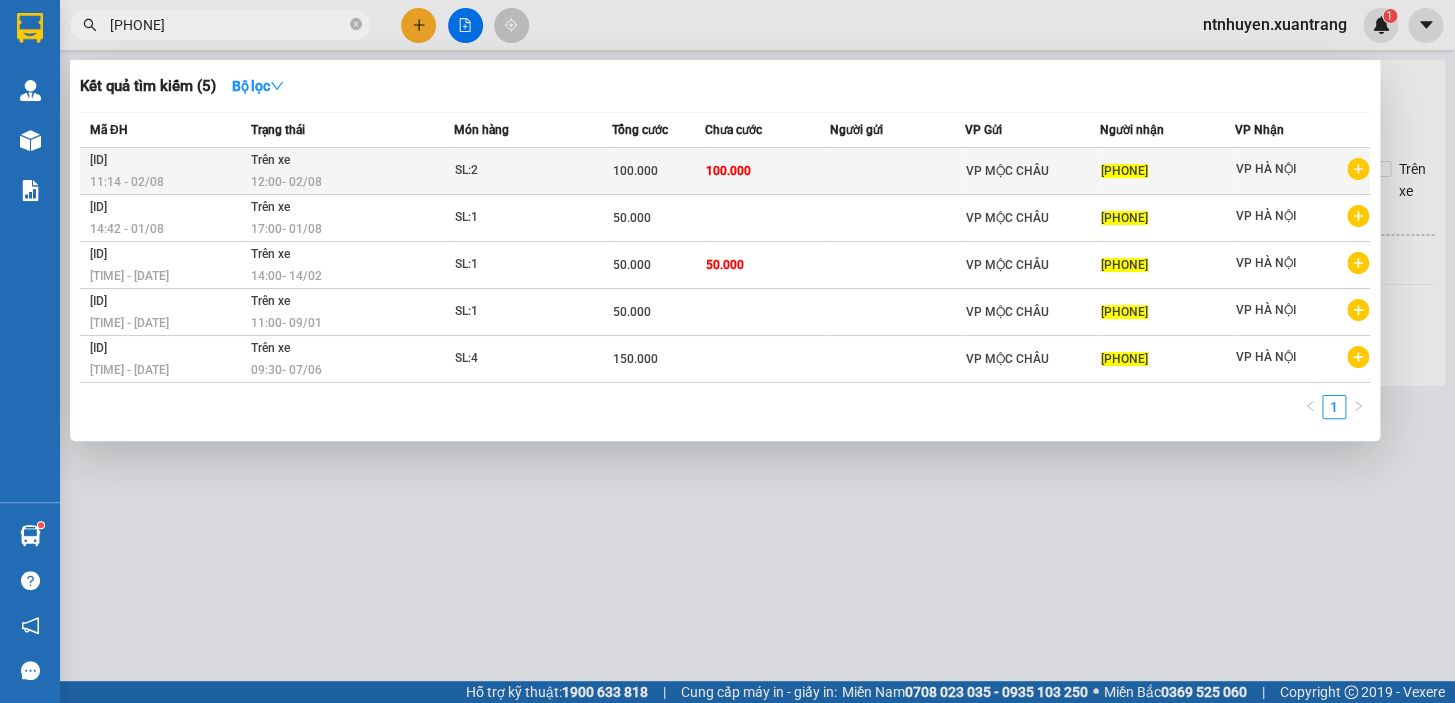 click on "Trên xe   [TIME]  -   [DATE]" at bounding box center (350, 171) 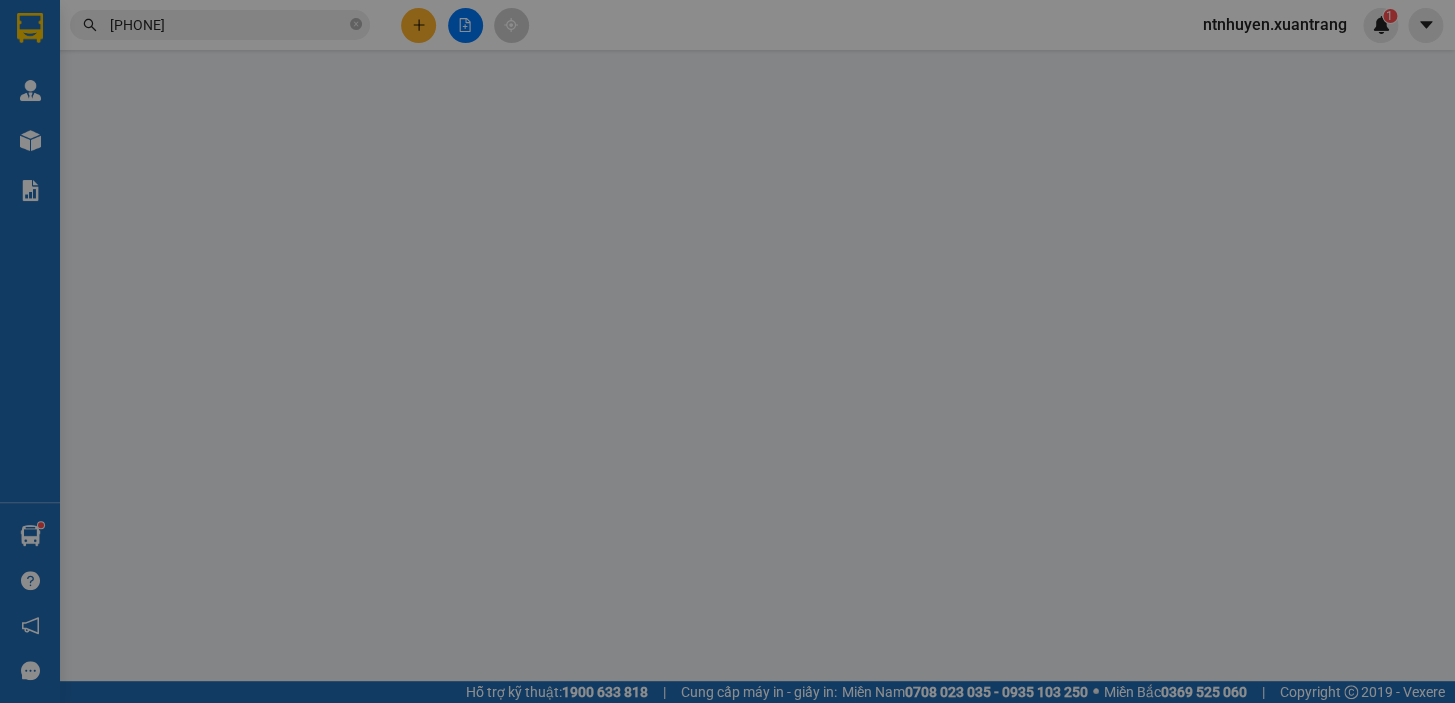 type on "[PHONE]" 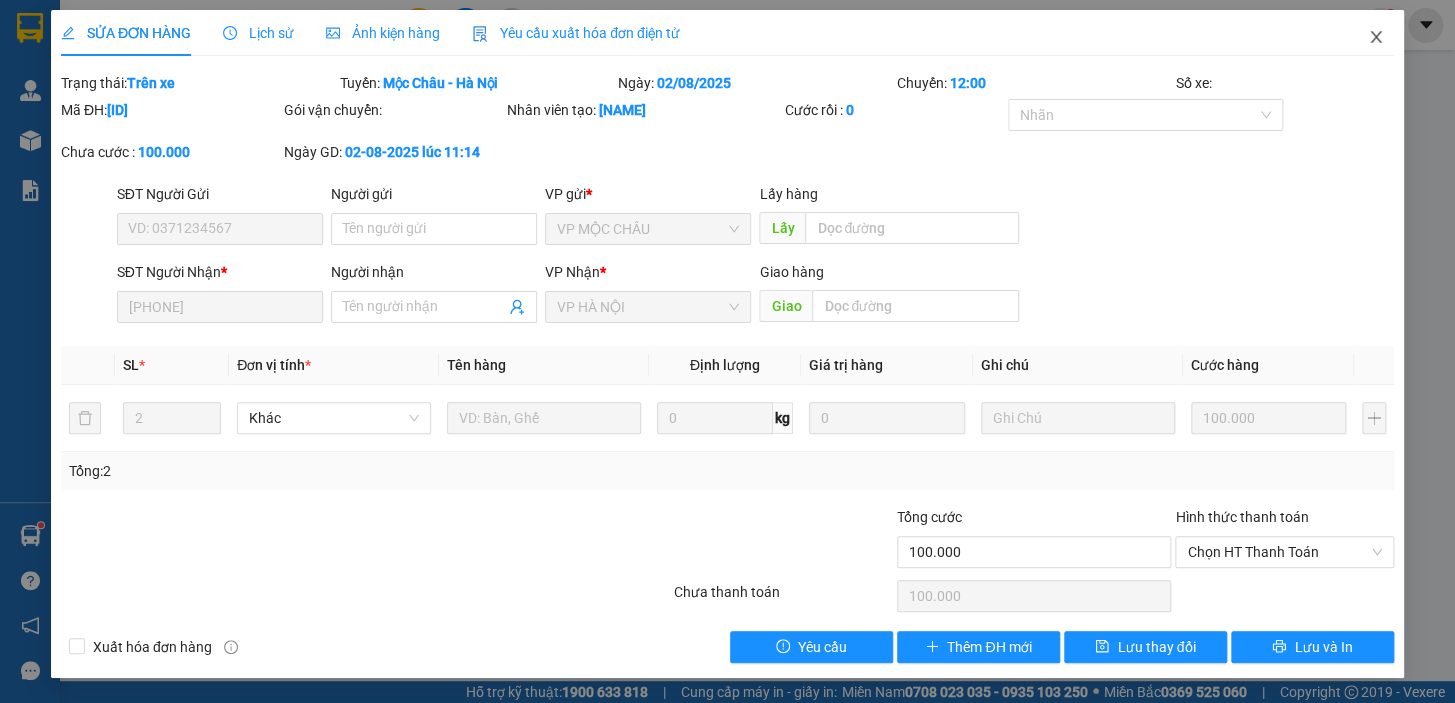 click 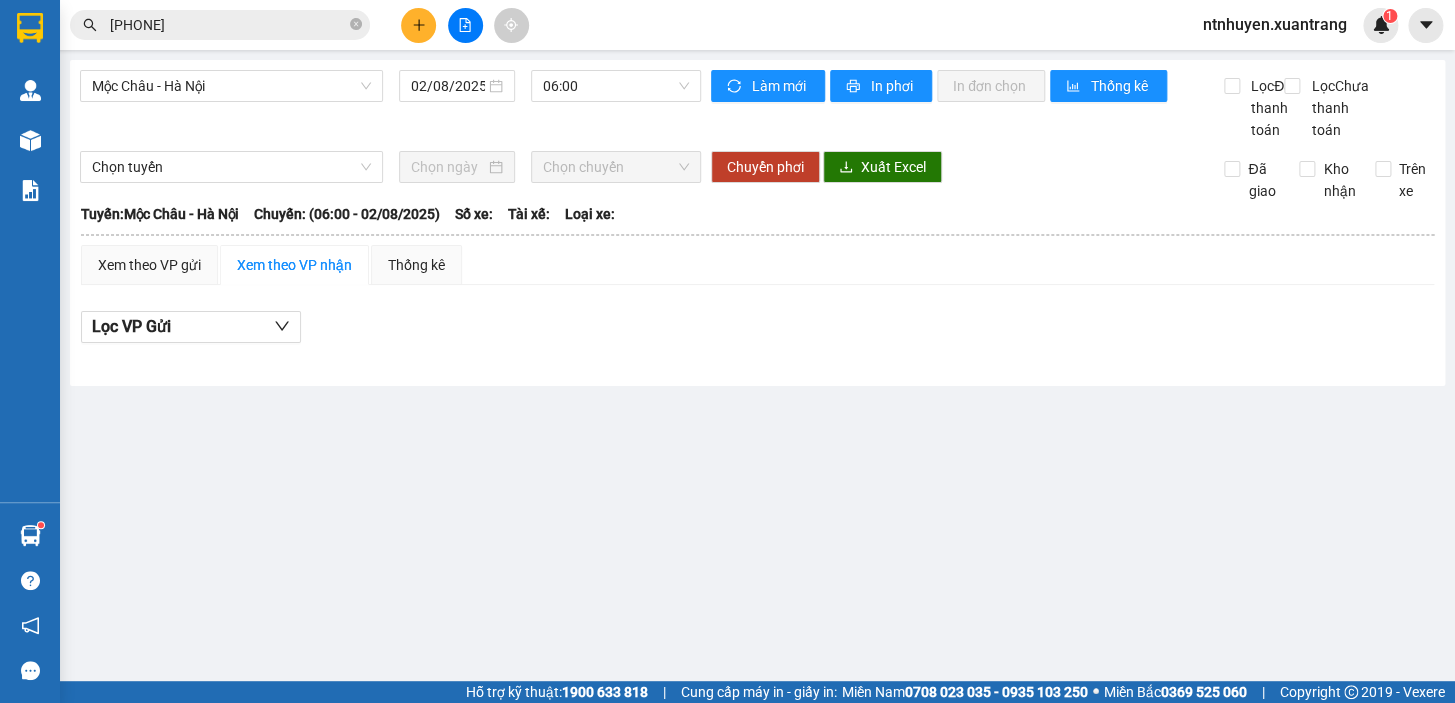 click on "[PHONE]" at bounding box center [228, 25] 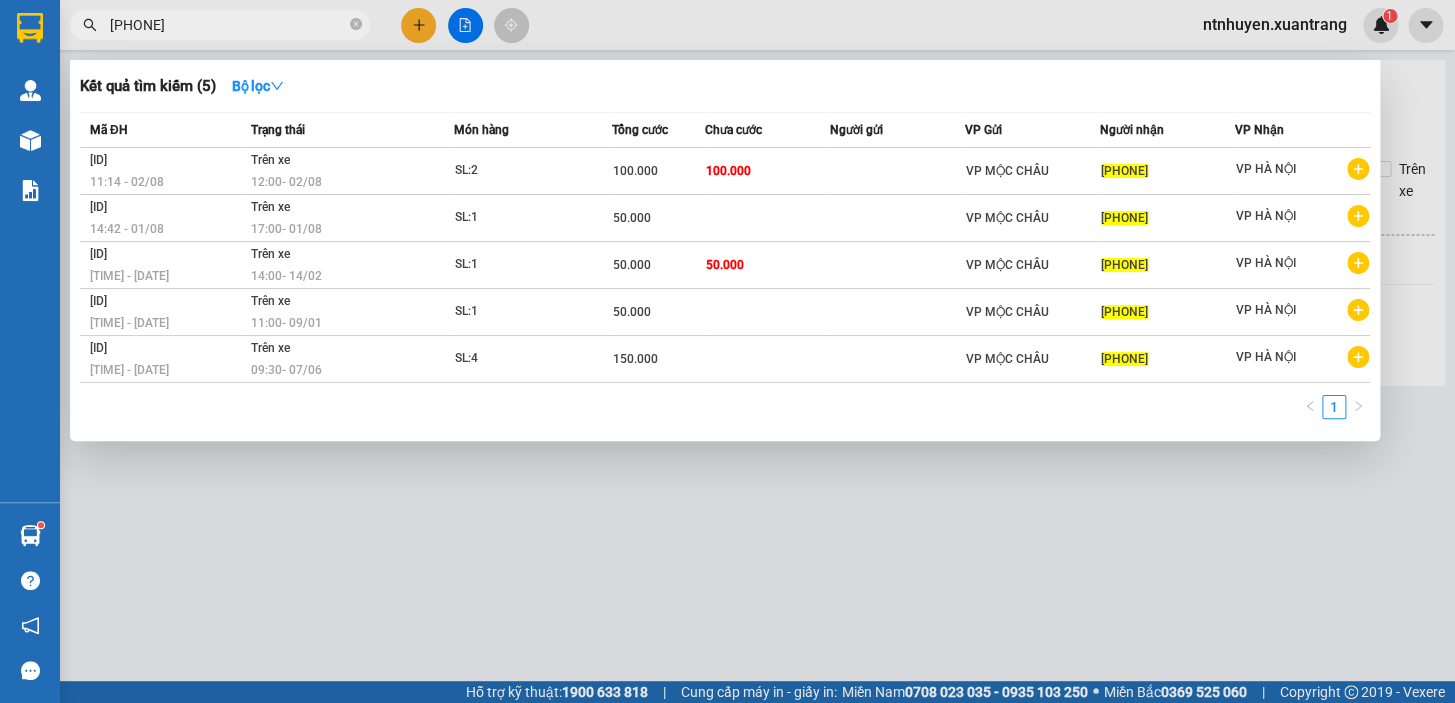 click on "[PHONE]" at bounding box center (228, 25) 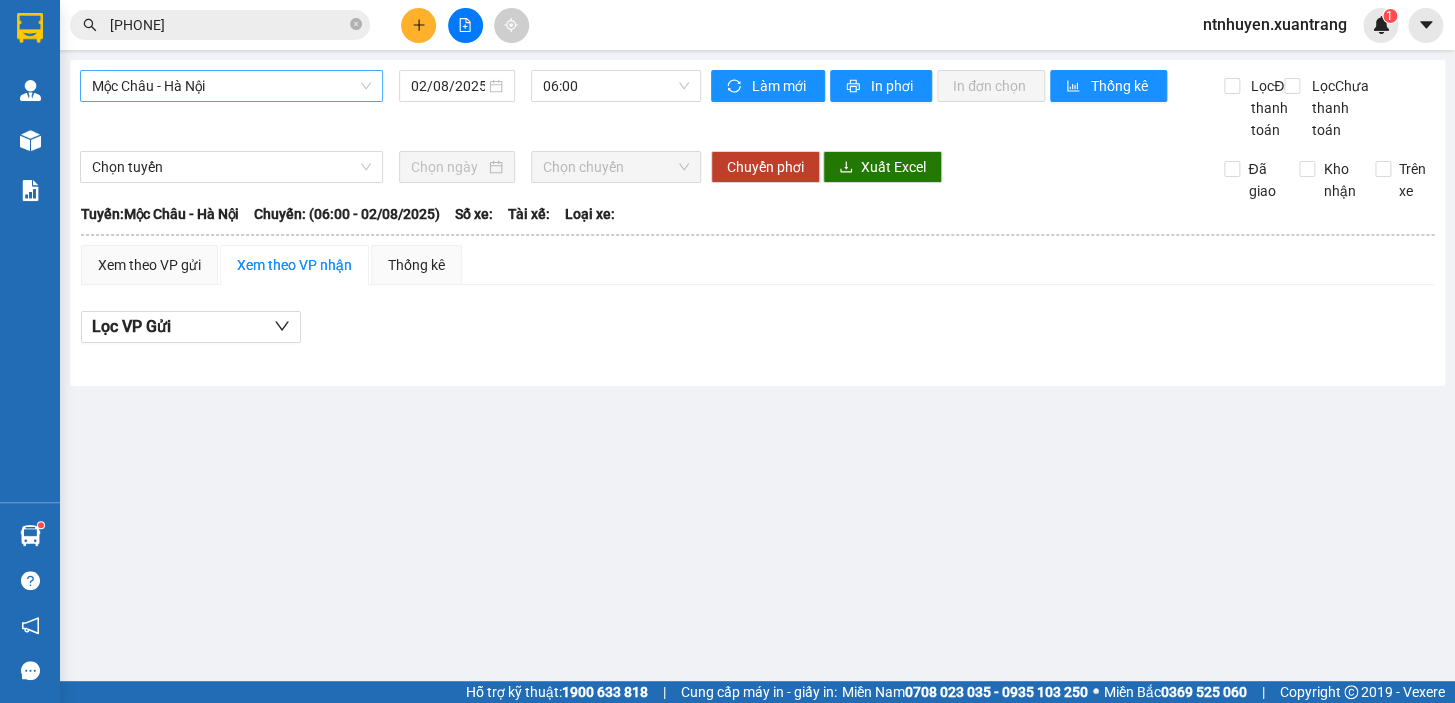 click on "Mộc Châu - Hà Nội" at bounding box center [231, 86] 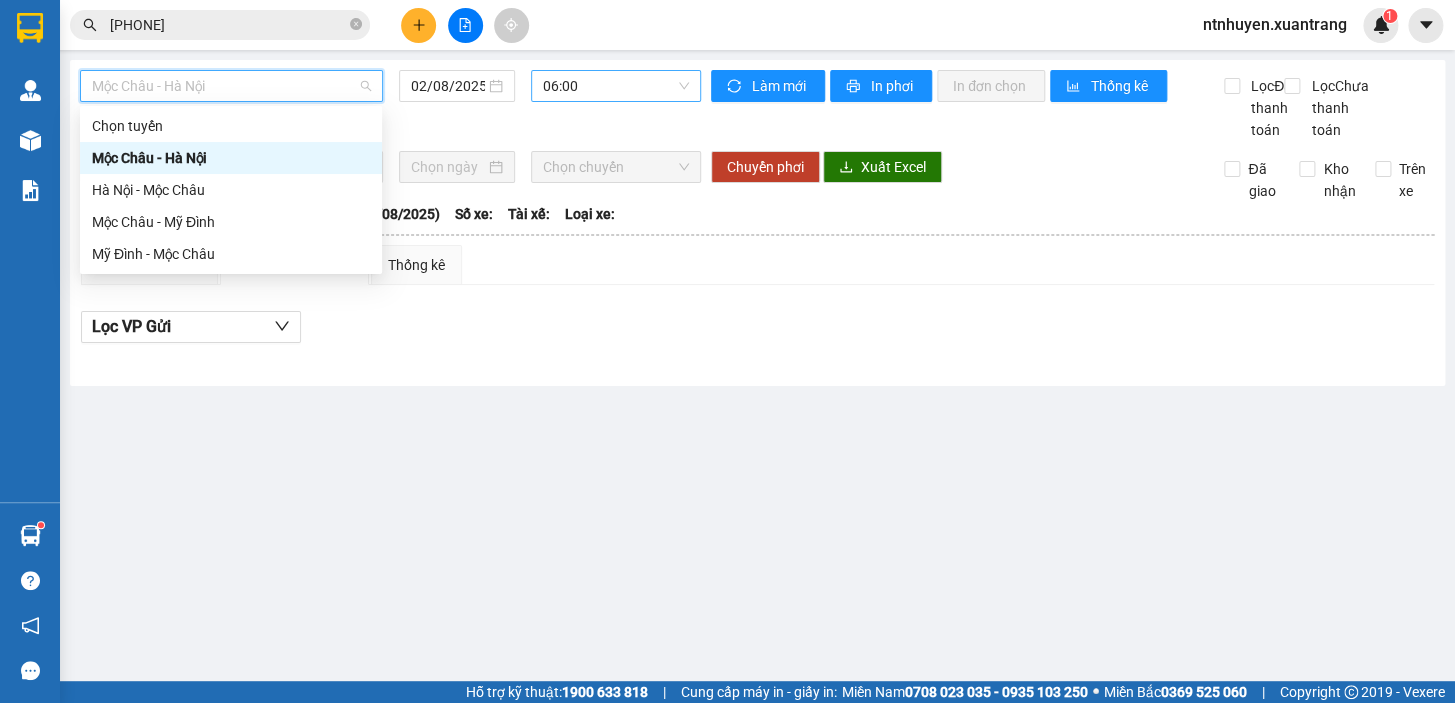 click on "06:00" at bounding box center [616, 86] 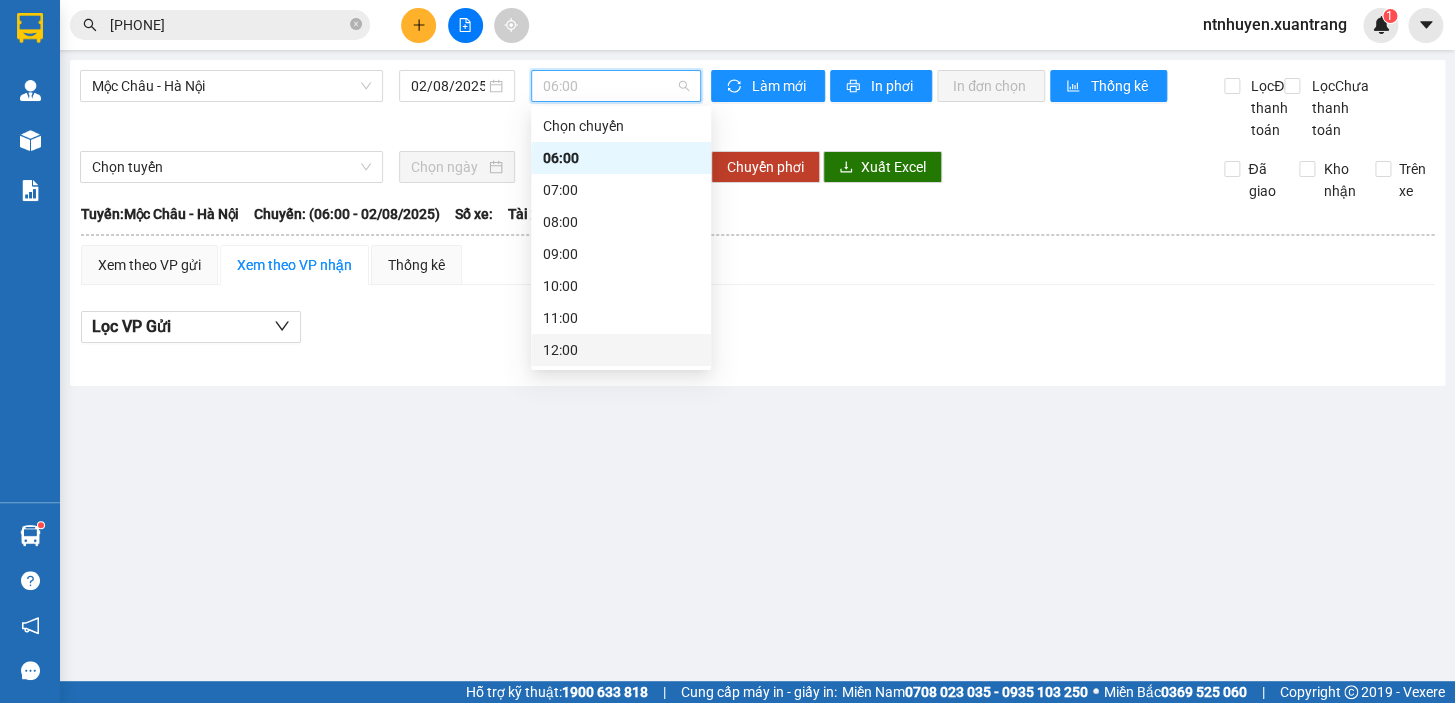 click on "12:00" at bounding box center [621, 350] 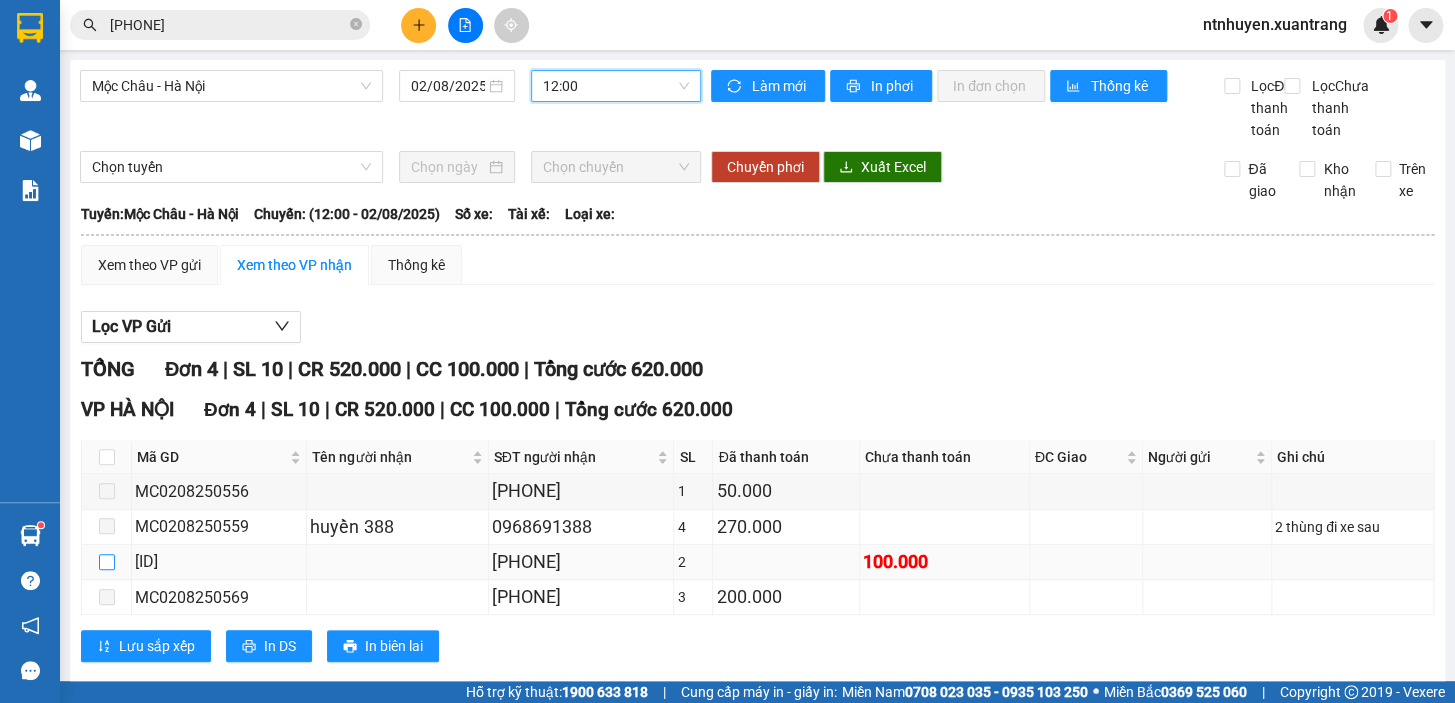 click at bounding box center [107, 562] 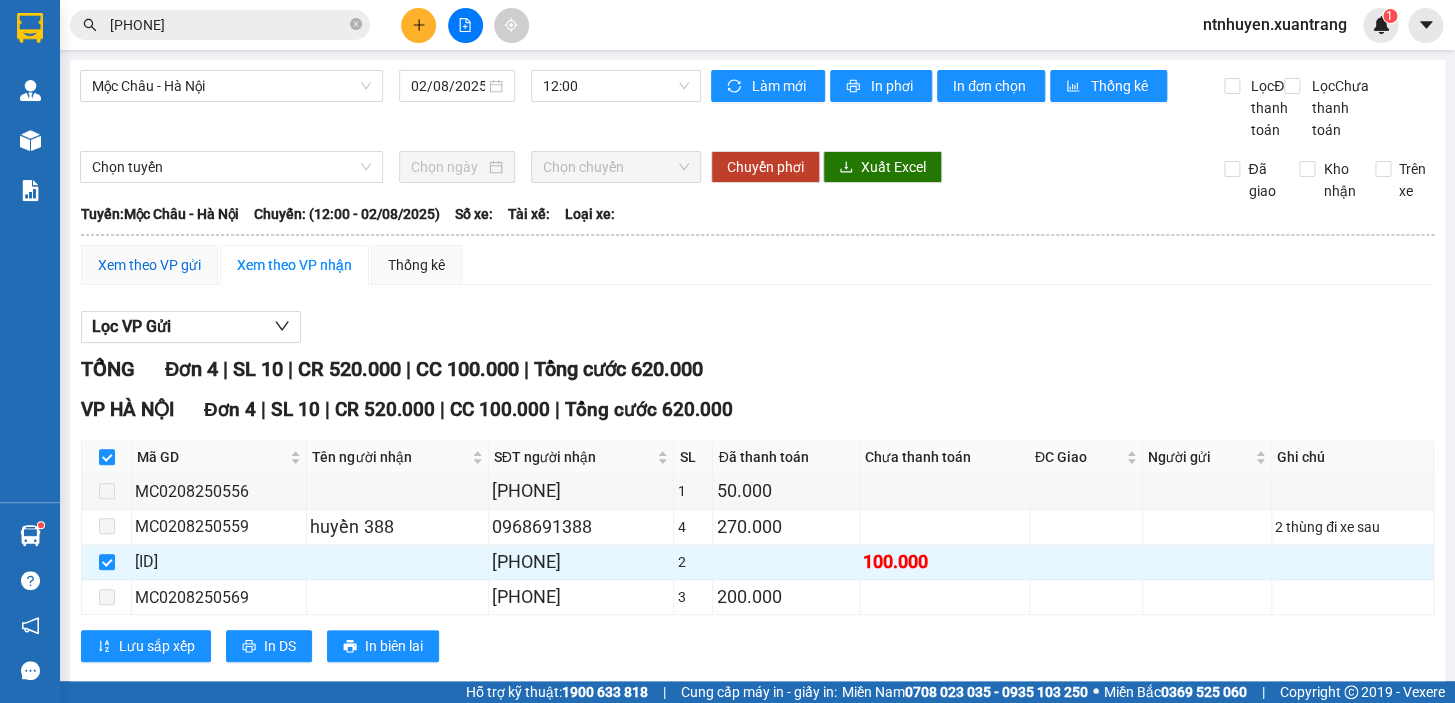 click on "Xem theo VP gửi" at bounding box center [149, 265] 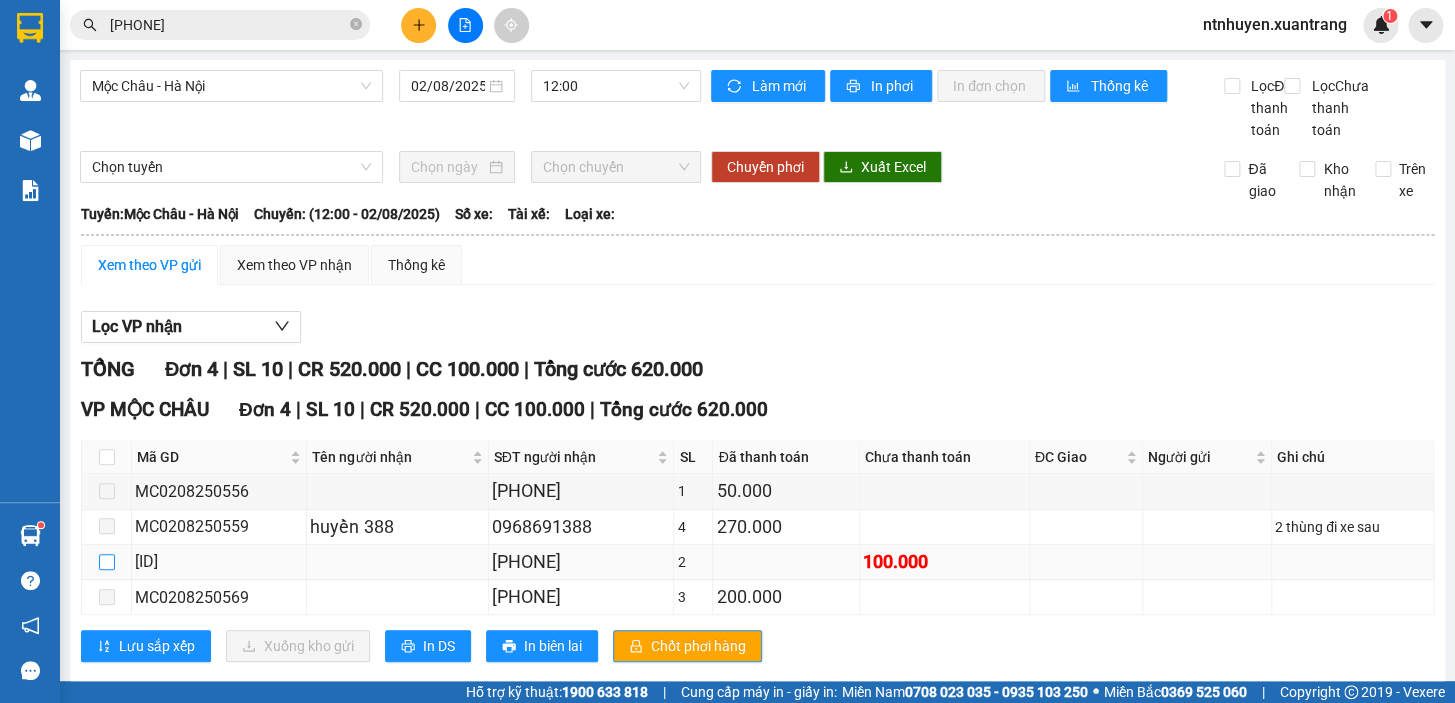 click at bounding box center [107, 562] 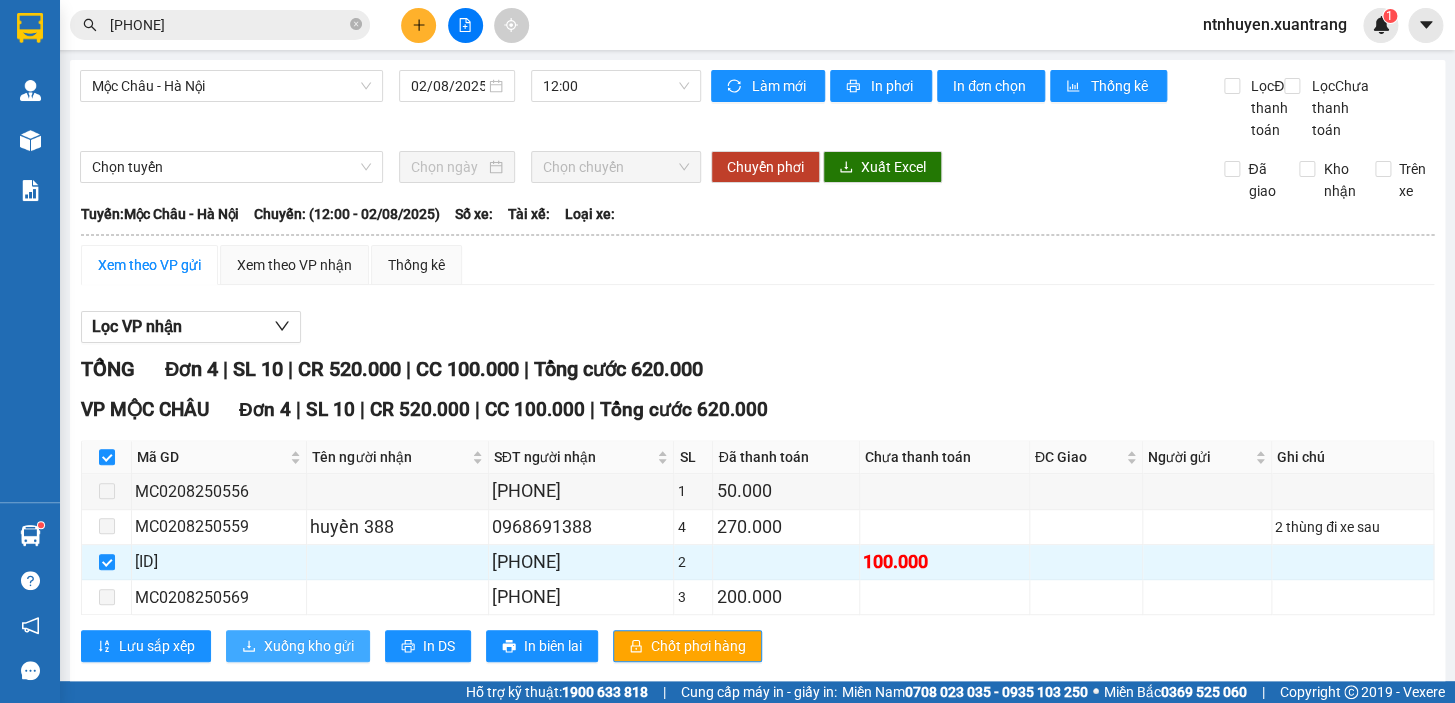 click on "Xuống kho gửi" at bounding box center (309, 646) 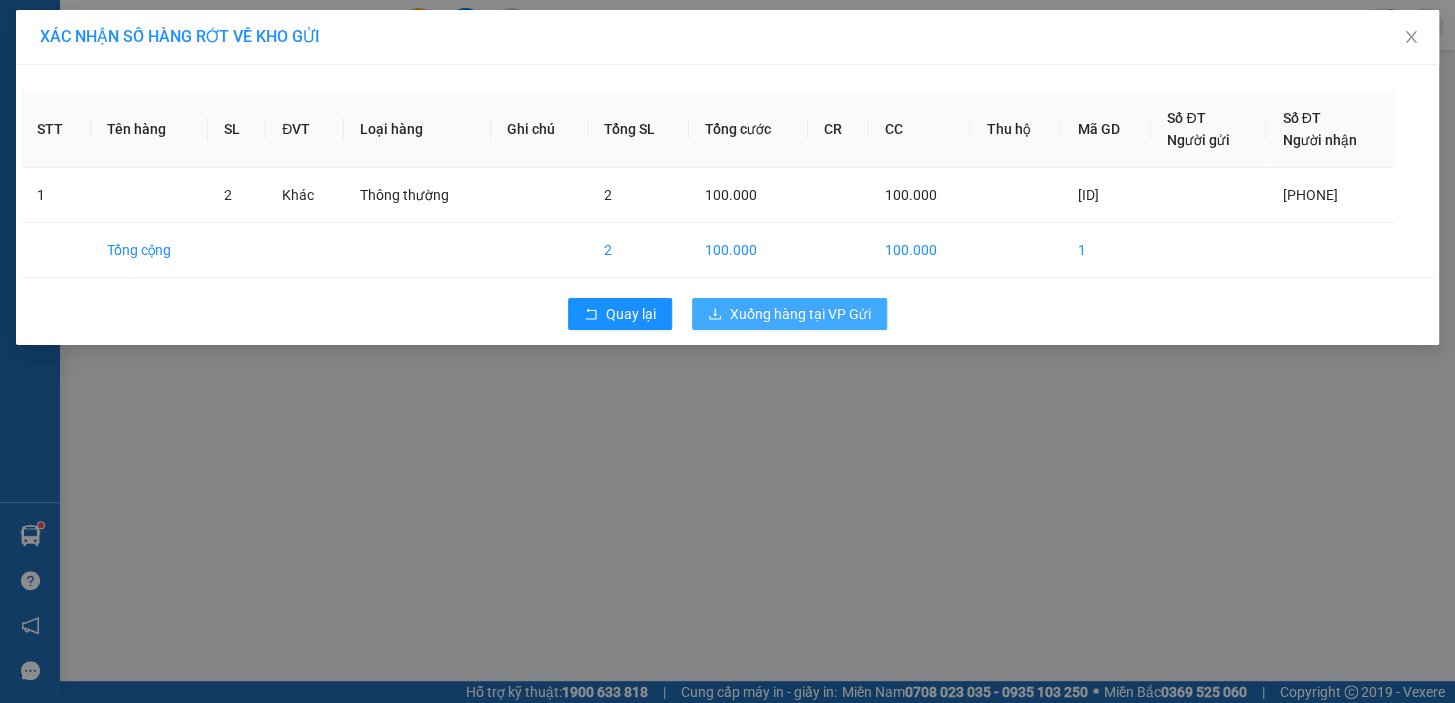 click on "Xuống hàng tại VP Gửi" at bounding box center (800, 314) 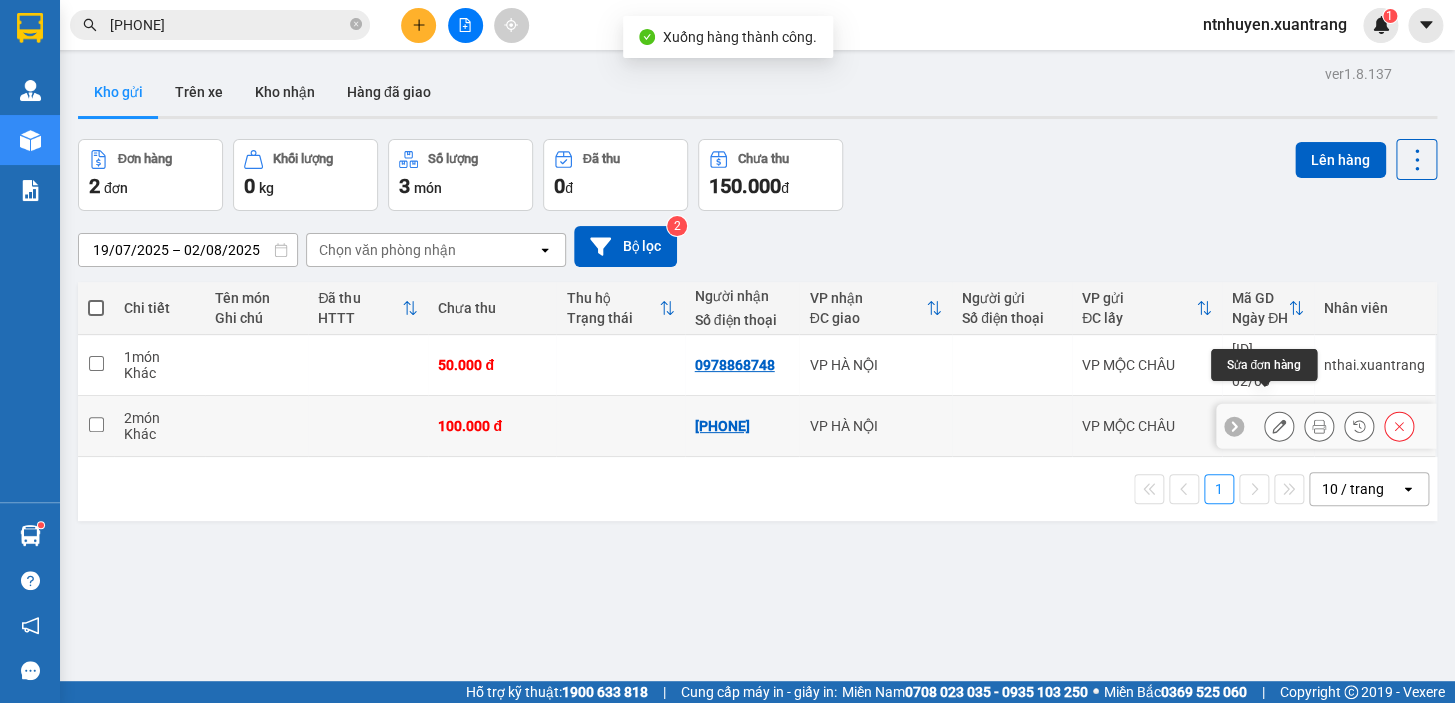 click 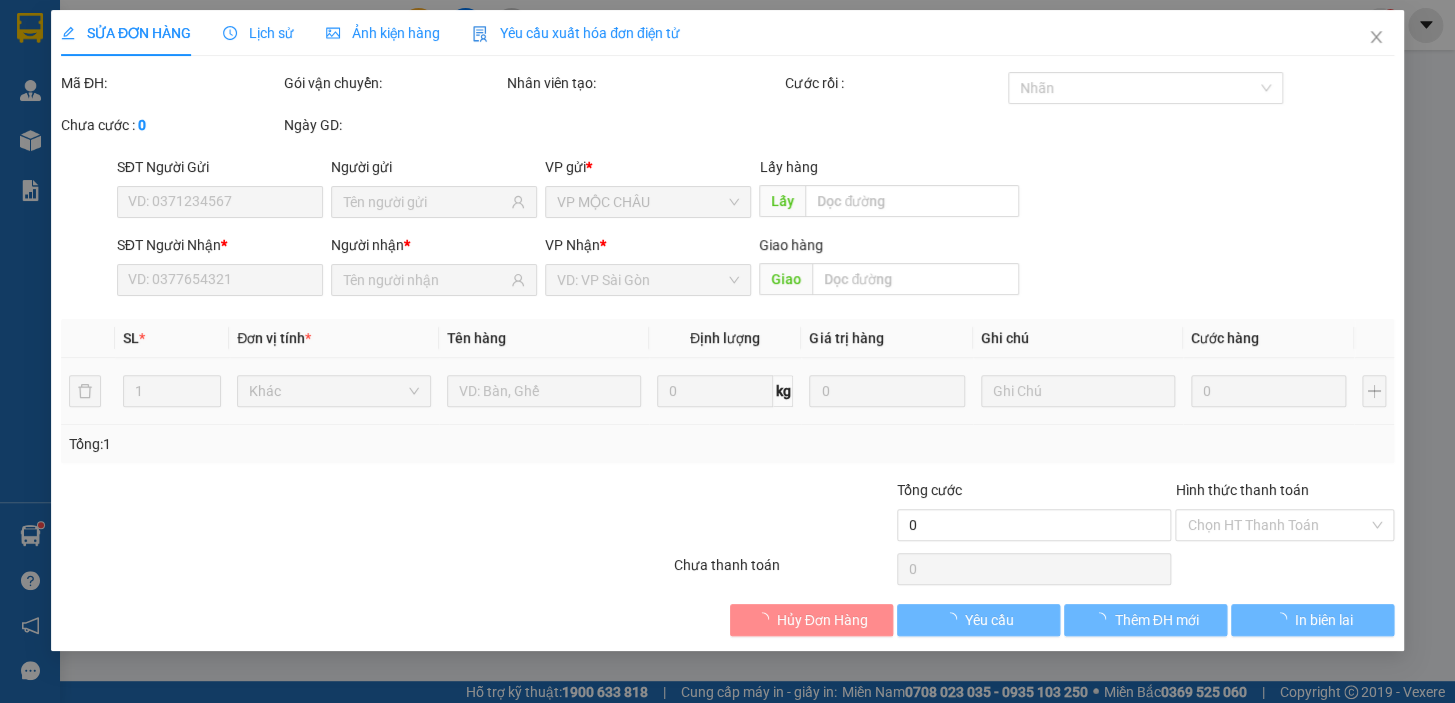 type on "[PHONE]" 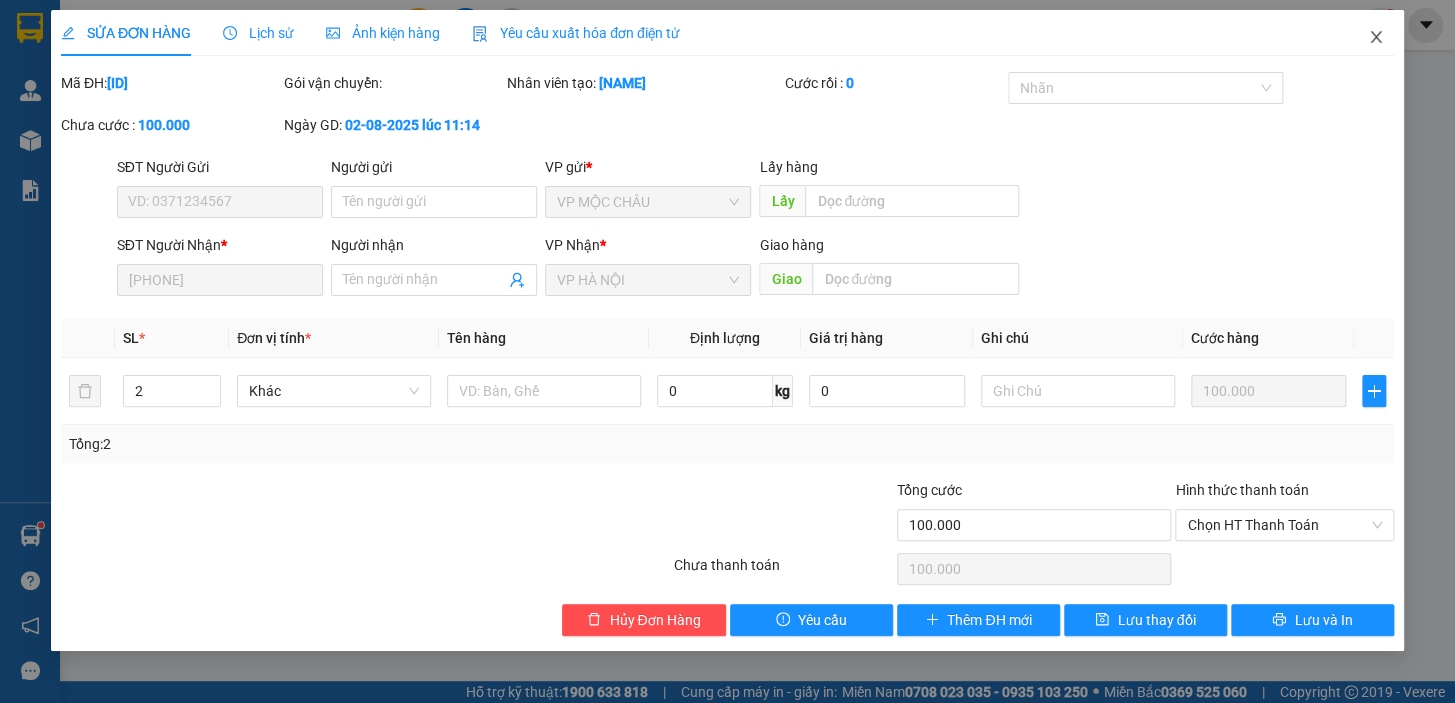 click 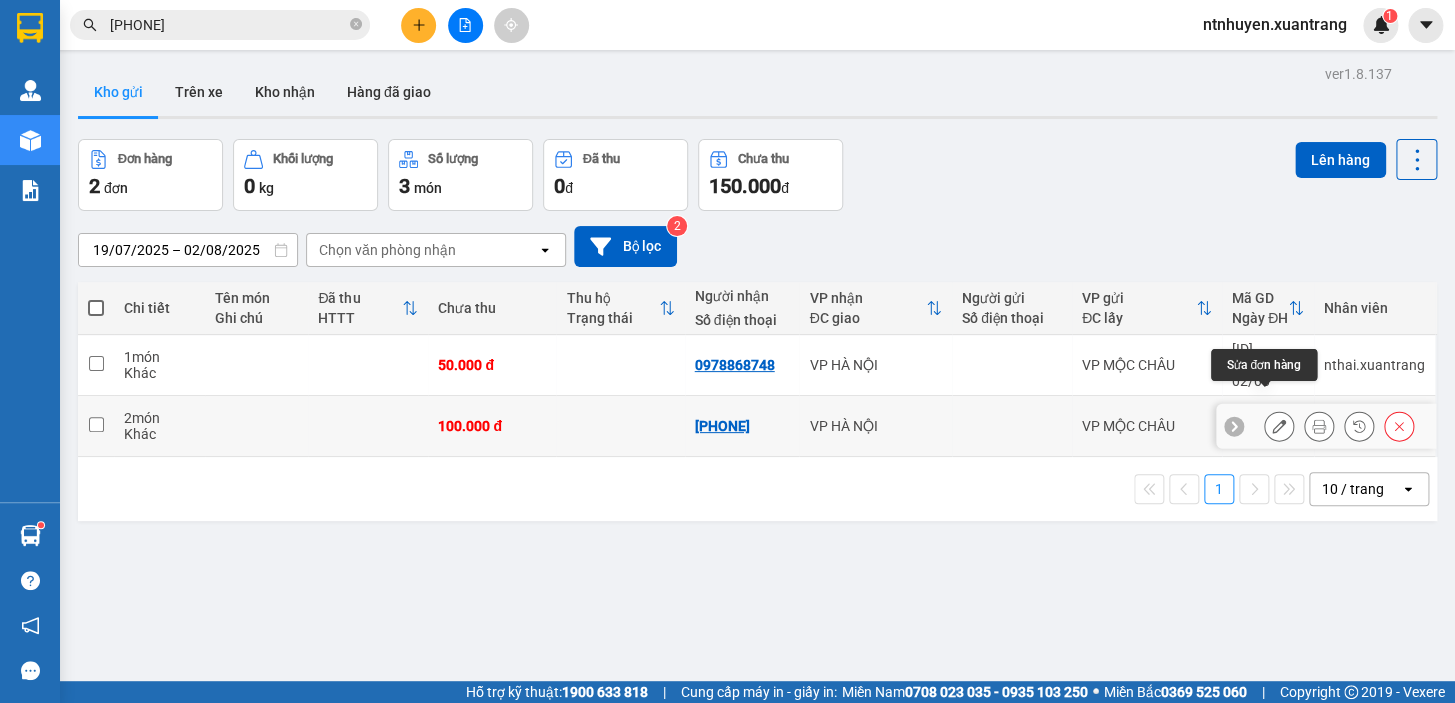 click 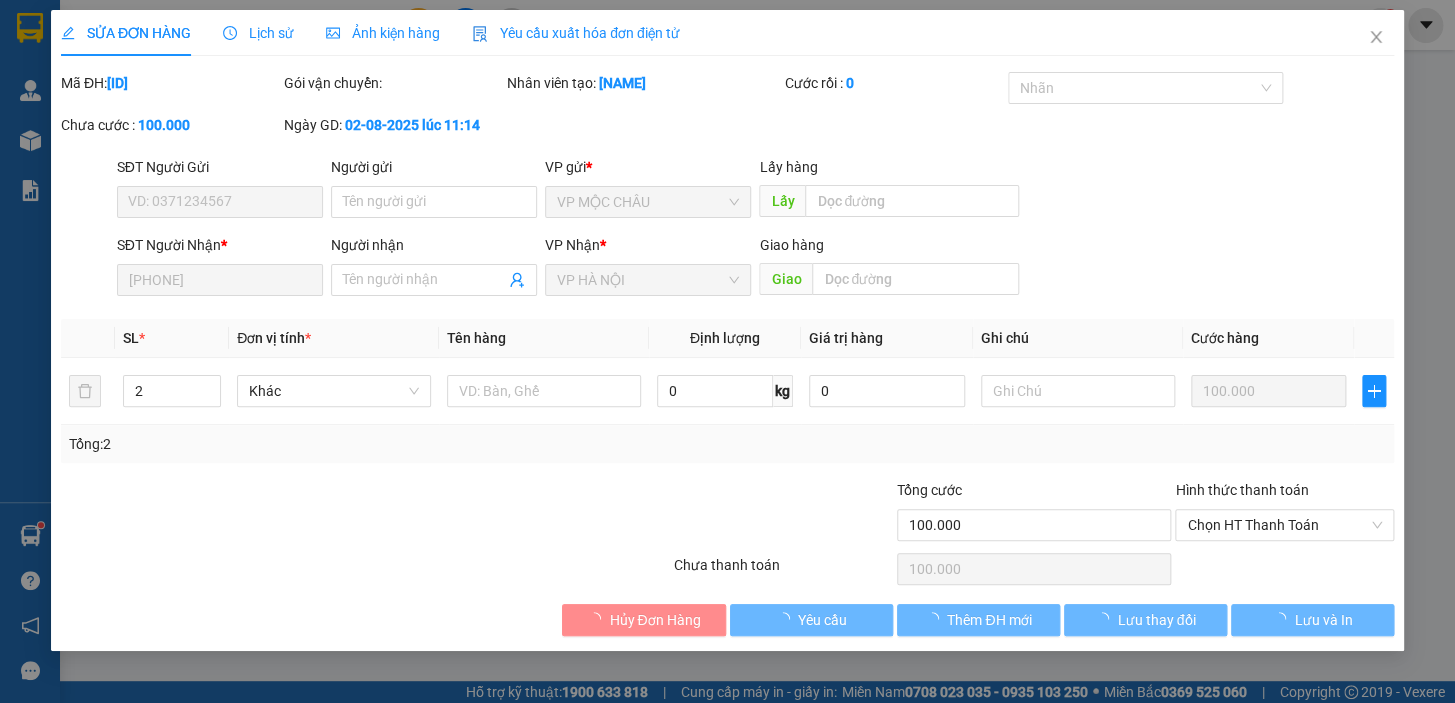 type on "[PHONE]" 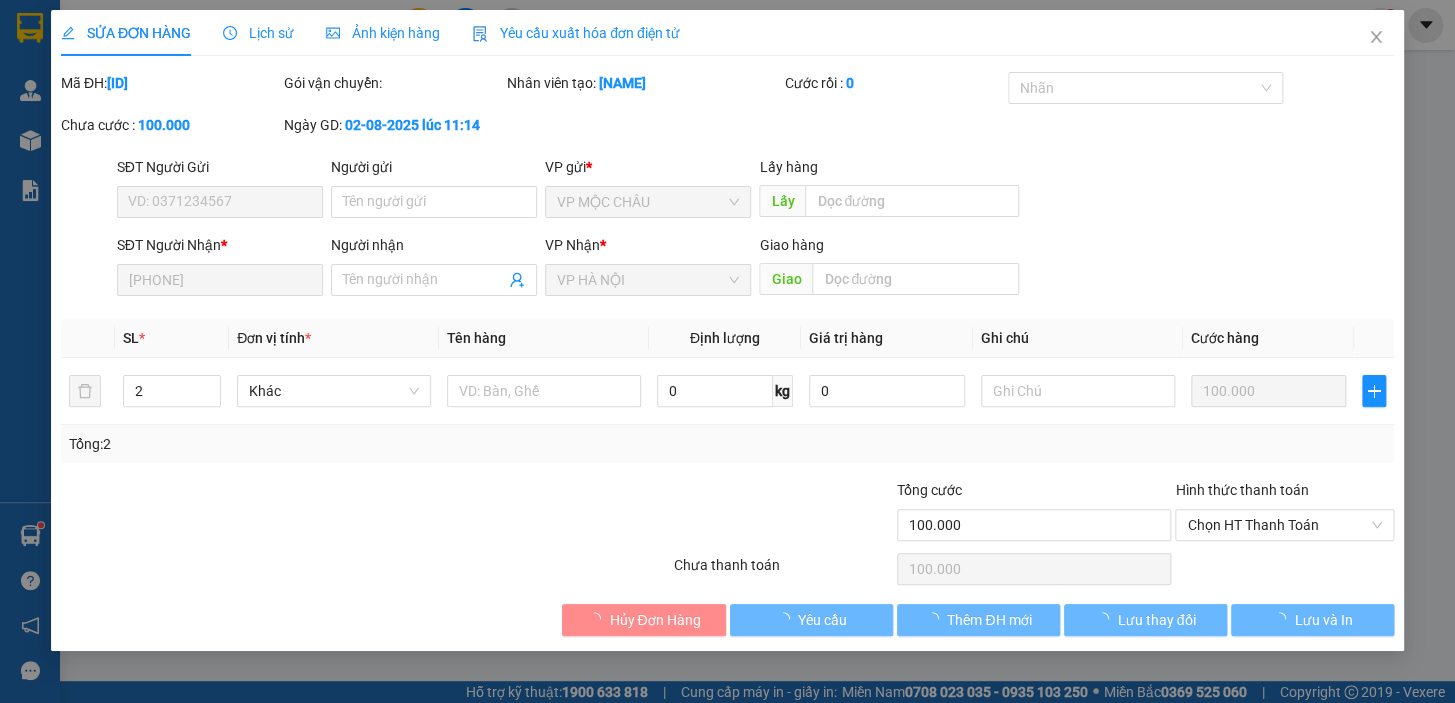 type on "100.000" 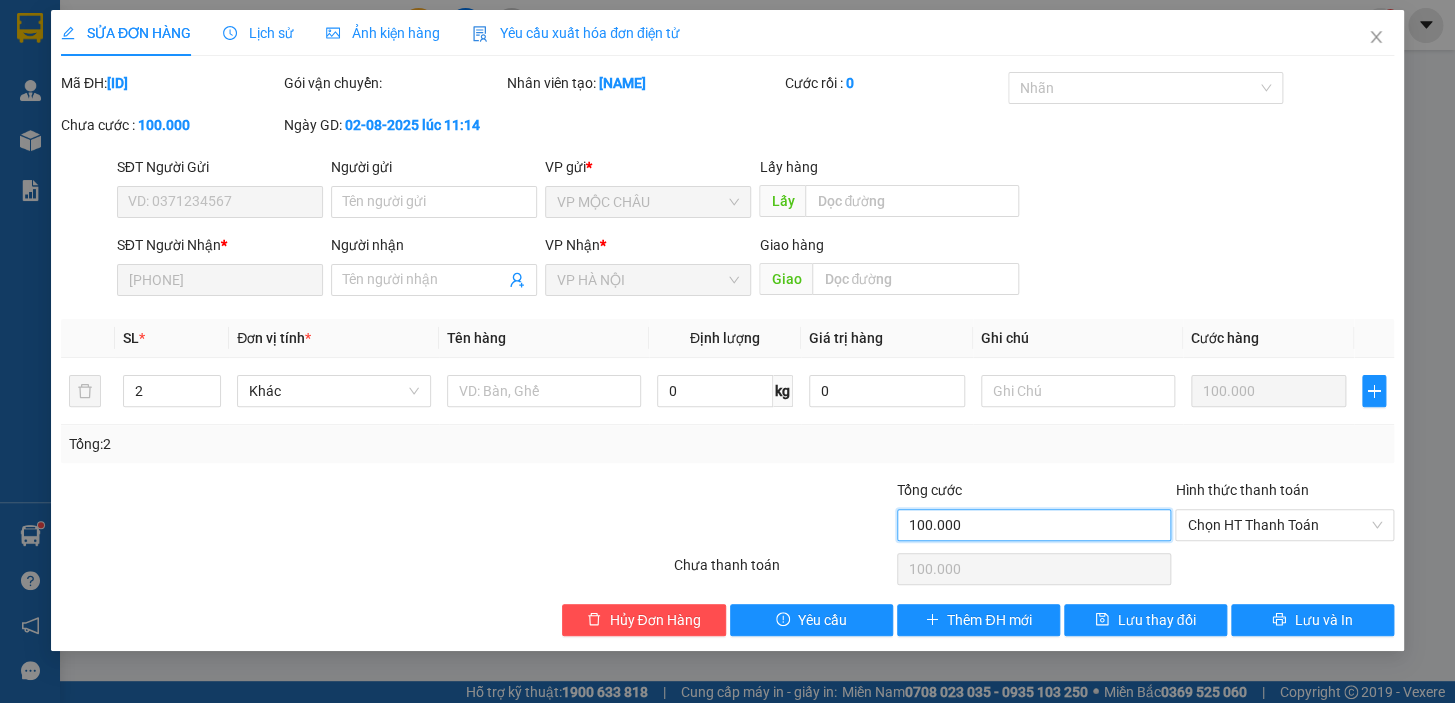 click on "100.000" at bounding box center [1034, 525] 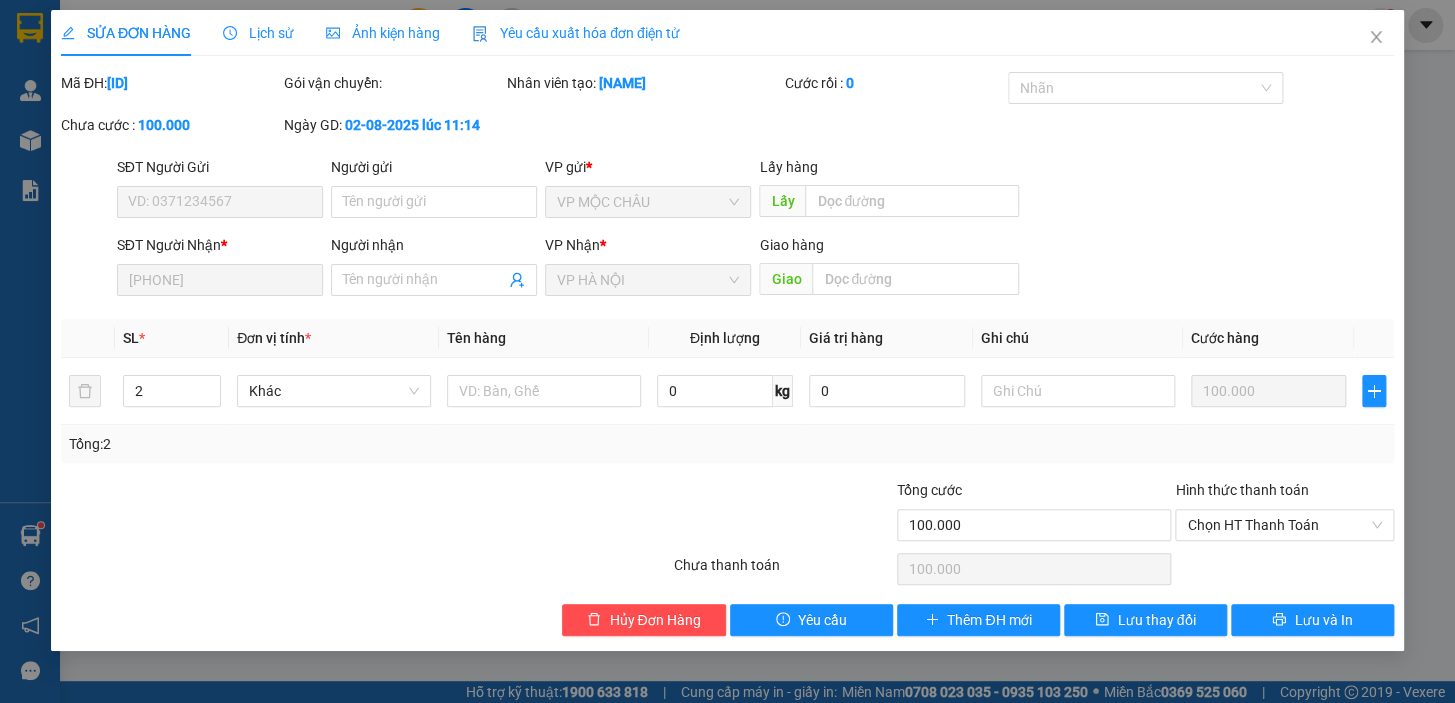 click on "Total Paid Fee 0 Total UnPaid Fee 100.000 Cash Collection Total Fee Mã ĐH:  [ID] Gói vận chuyển:   Nhân viên tạo:   [NAME] Cước rồi :   0   Nhãn Chưa cước :   100.000 Ngày GD:   [DATE] lúc [TIME] SĐT Người Gửi VD: [PHONE] Người gửi Tên người gửi VP gửi  * VP MỘC CHÂU Lấy hàng Lấy SĐT Người Nhận  * [PHONE] Người nhận Tên người nhận VP Nhận  * VP HÀ NỘI Giao hàng Giao SL  * Đơn vị tính  * Tên hàng  Định lượng Giá trị hàng Ghi chú Cước hàng                   2 Khác 0 kg 0 100.000 Tổng:  2 Tổng cước 100.000 Hình thức thanh toán Chọn HT Thanh Toán Số tiền thu trước 0 Chọn HT Thanh Toán Chưa thanh toán 100.000 Chọn HT Thanh Toán Hủy Đơn Hàng Yêu cầu Thêm ĐH mới Lưu thay đổi Lưu và In" at bounding box center [727, 354] 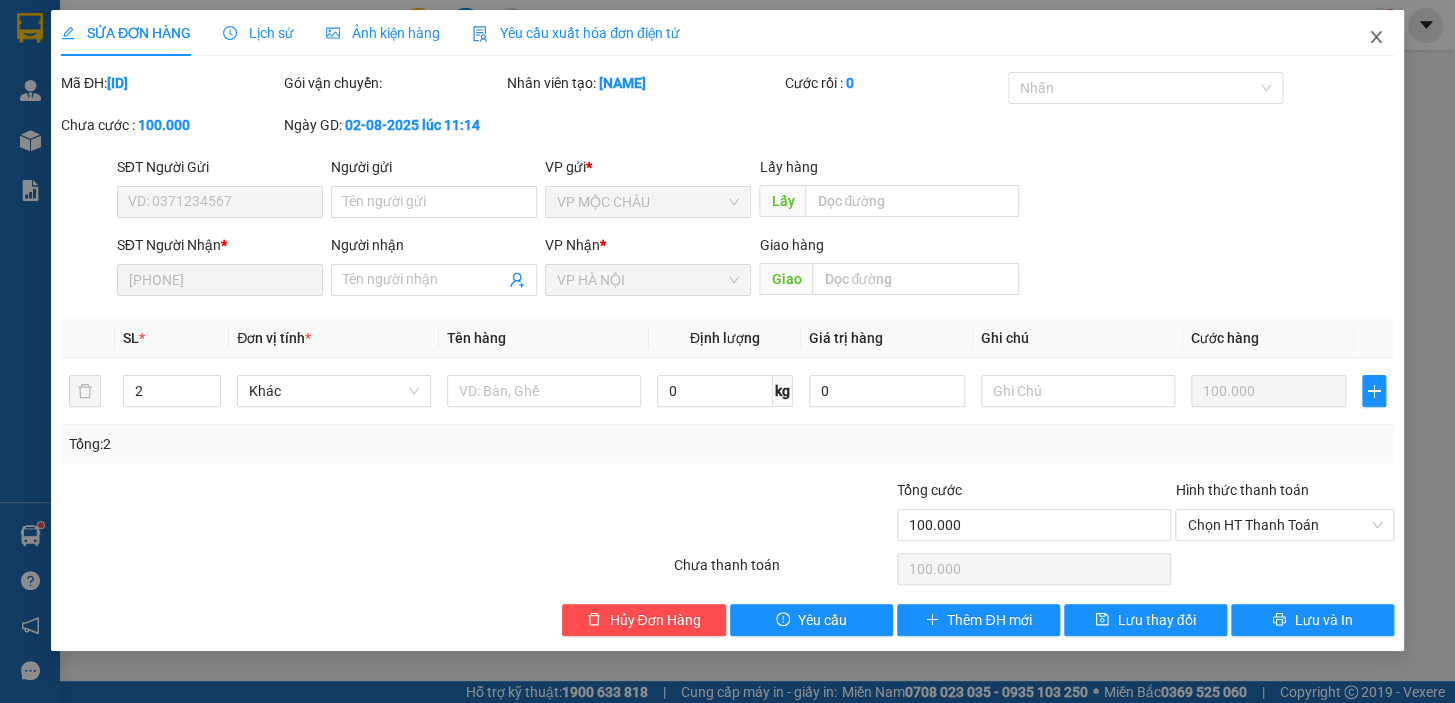 click 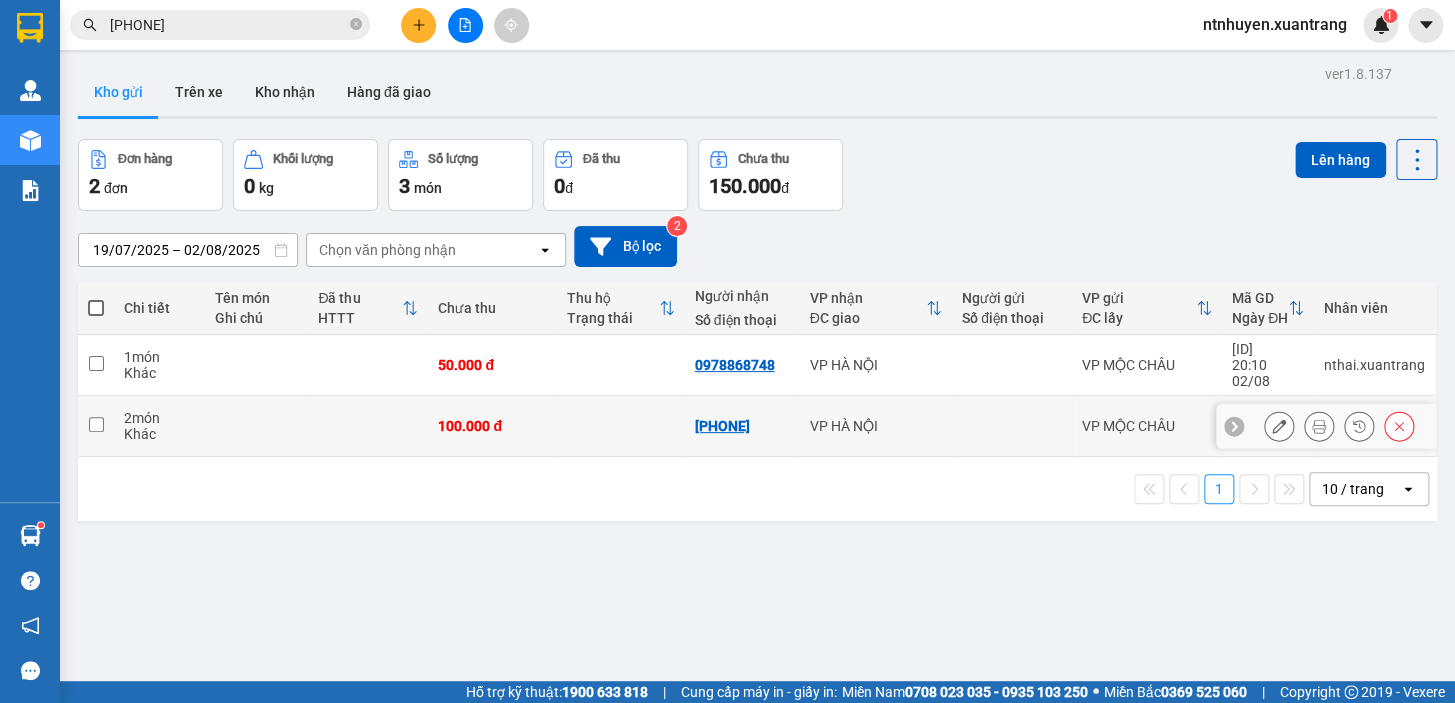 drag, startPoint x: 700, startPoint y: 400, endPoint x: 802, endPoint y: 496, distance: 140.07141 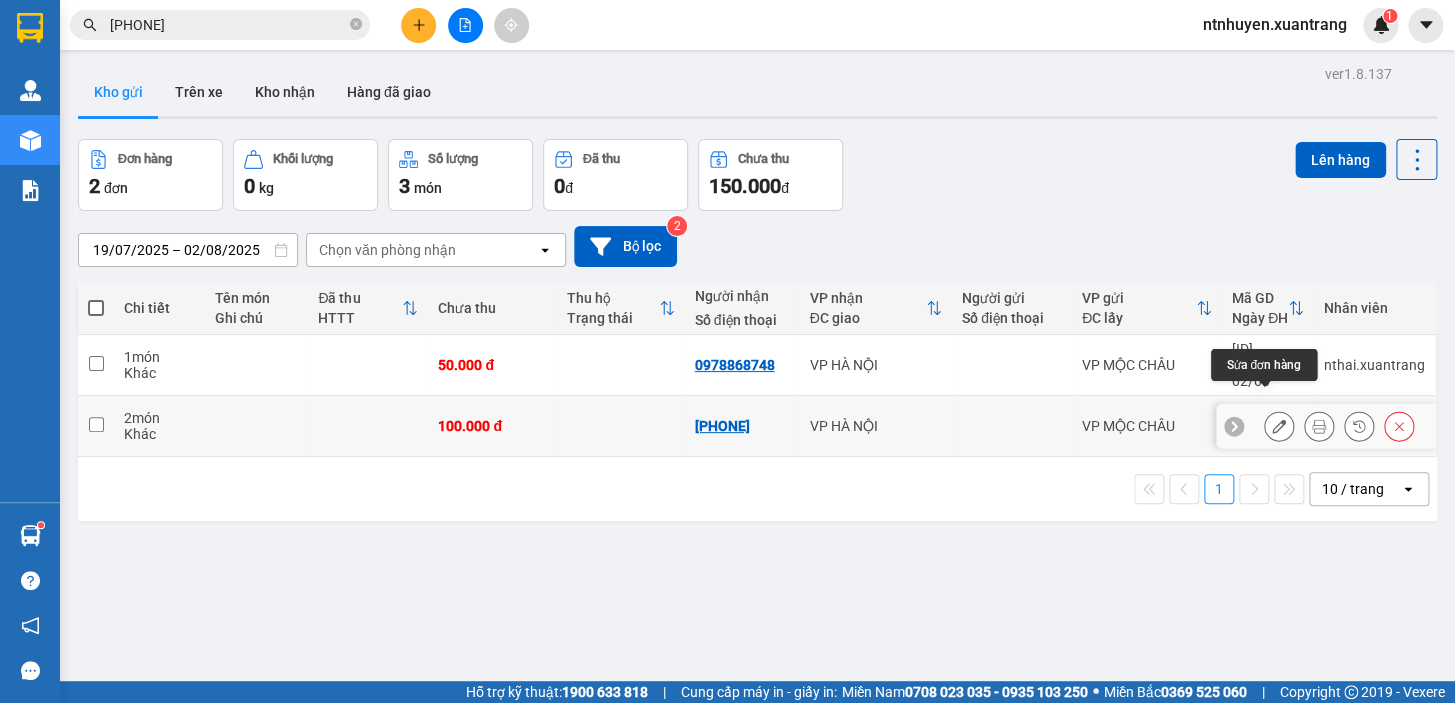 click 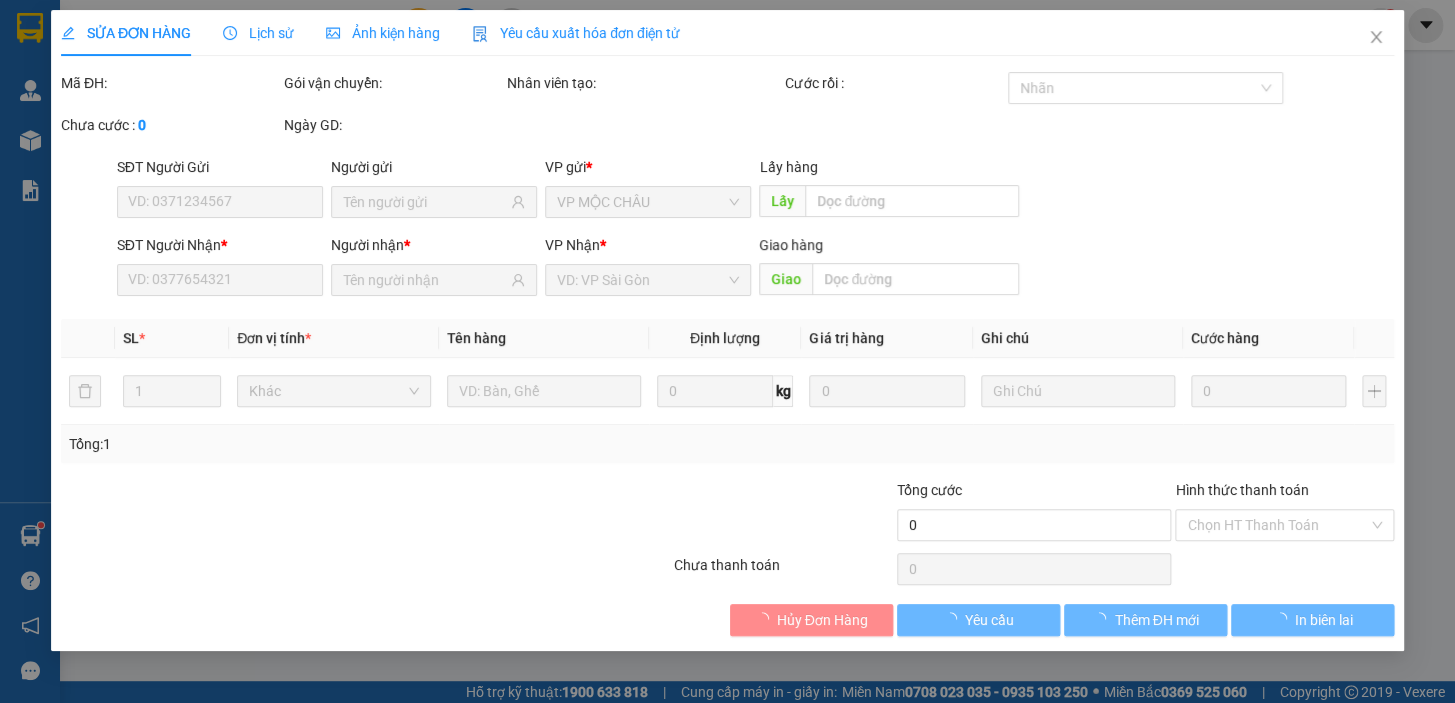 type on "[PHONE]" 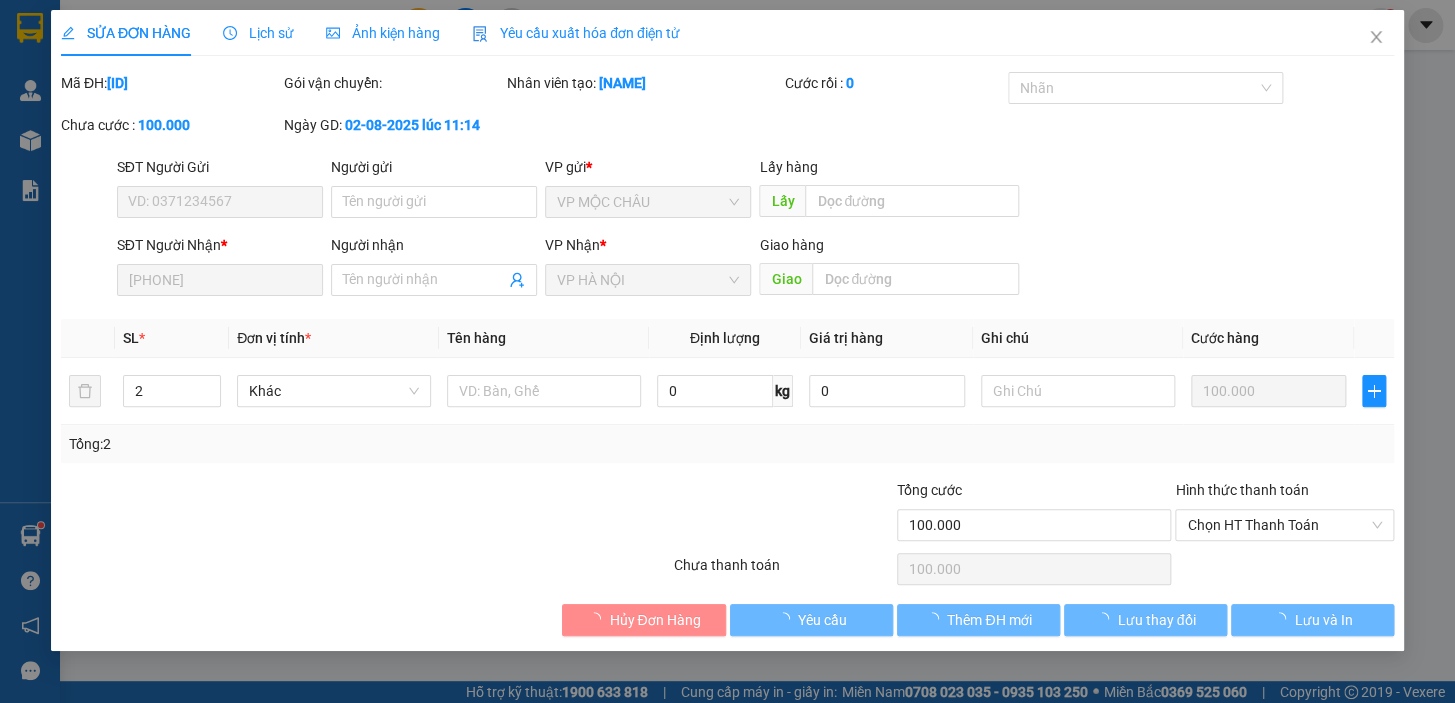 click on "Ảnh kiện hàng" at bounding box center (383, 33) 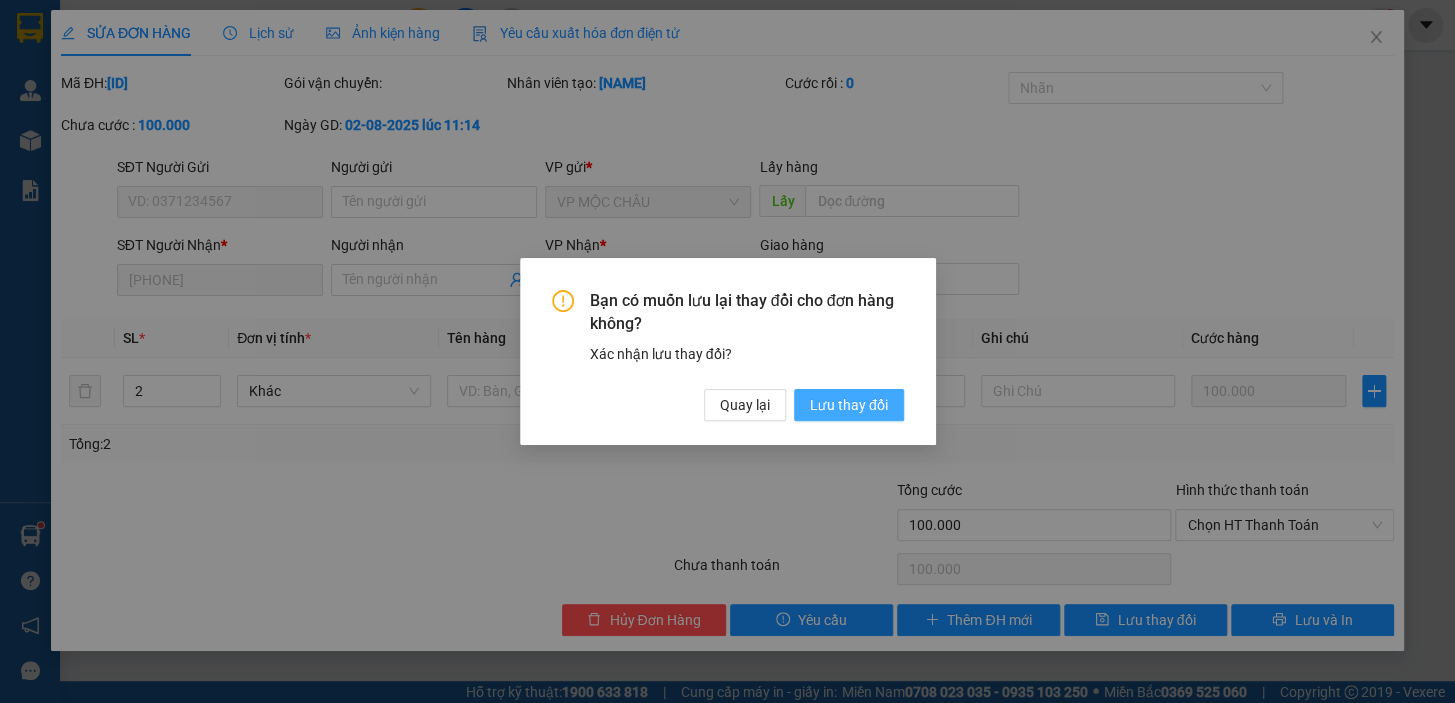 click on "Lưu thay đổi" at bounding box center [849, 405] 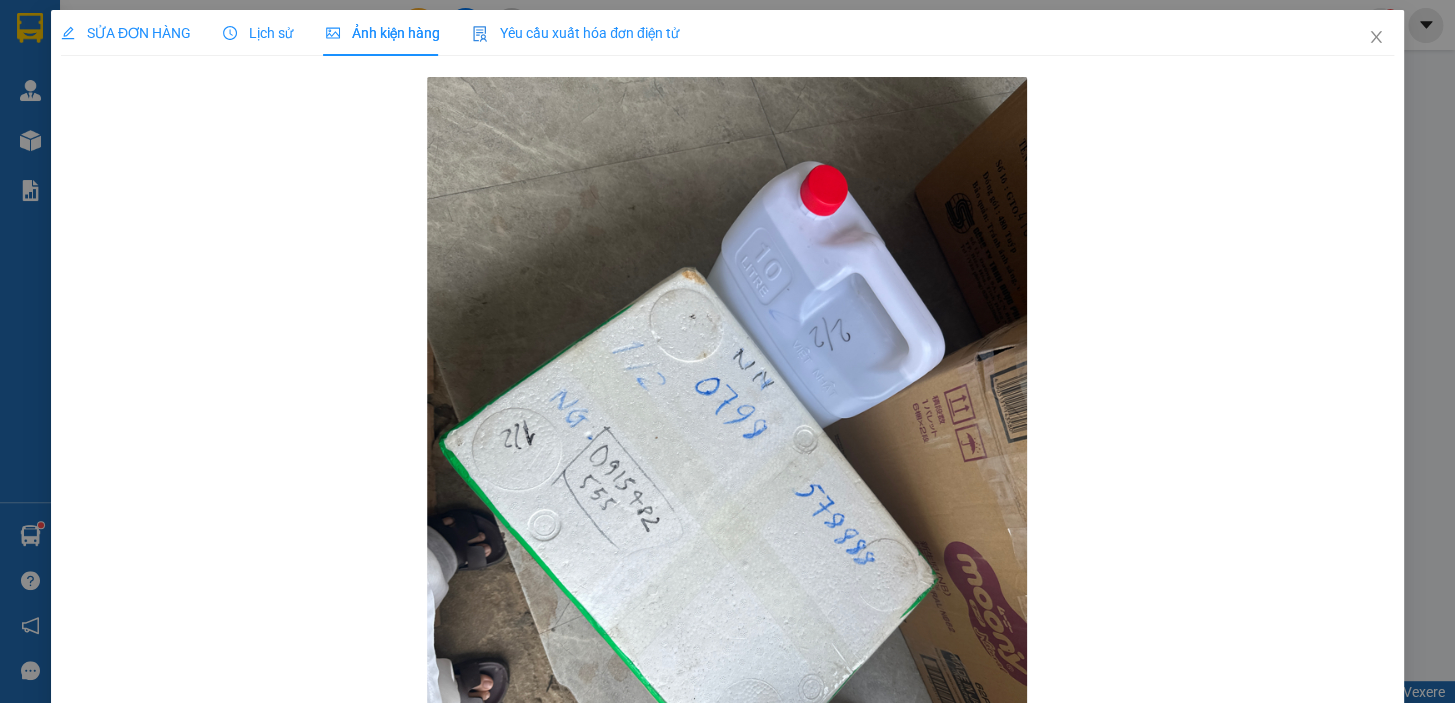 click on "SỬA ĐƠN HÀNG Lịch sử Ảnh kiện hàng Yêu cầu xuất hóa đơn điện tử Total Paid Fee 0 Total UnPaid Fee 100.000 Cash Collection Total Fee Mã ĐH:  [ID] Gói vận chuyển:   Nhân viên tạo:   [NAME] Cước rồi :   0   Nhãn Chưa cước :   100.000 Ngày GD:   [DATE] lúc [TIME] SĐT Người Gửi VD: [PHONE] Người gửi Tên người gửi VP gửi  * VP MỘC CHÂU Lấy hàng Lấy SĐT Người Nhận  * [PHONE] Người nhận Tên người nhận VP Nhận  * VP HÀ NỘI Giao hàng Giao SL  * Đơn vị tính  * Tên hàng  Định lượng Giá trị hàng Ghi chú Cước hàng                   2 Khác 0 kg 0 100.000 Tổng:  2 Tổng cước 100.000 Hình thức thanh toán Chọn HT Thanh Toán Số tiền thu trước 0 Chọn HT Thanh Toán Chưa thanh toán 100.000 Chọn HT Thanh Toán Hủy Đơn Hàng Yêu cầu Thêm ĐH mới Lưu thay đổi Lưu và In" at bounding box center (727, 454) 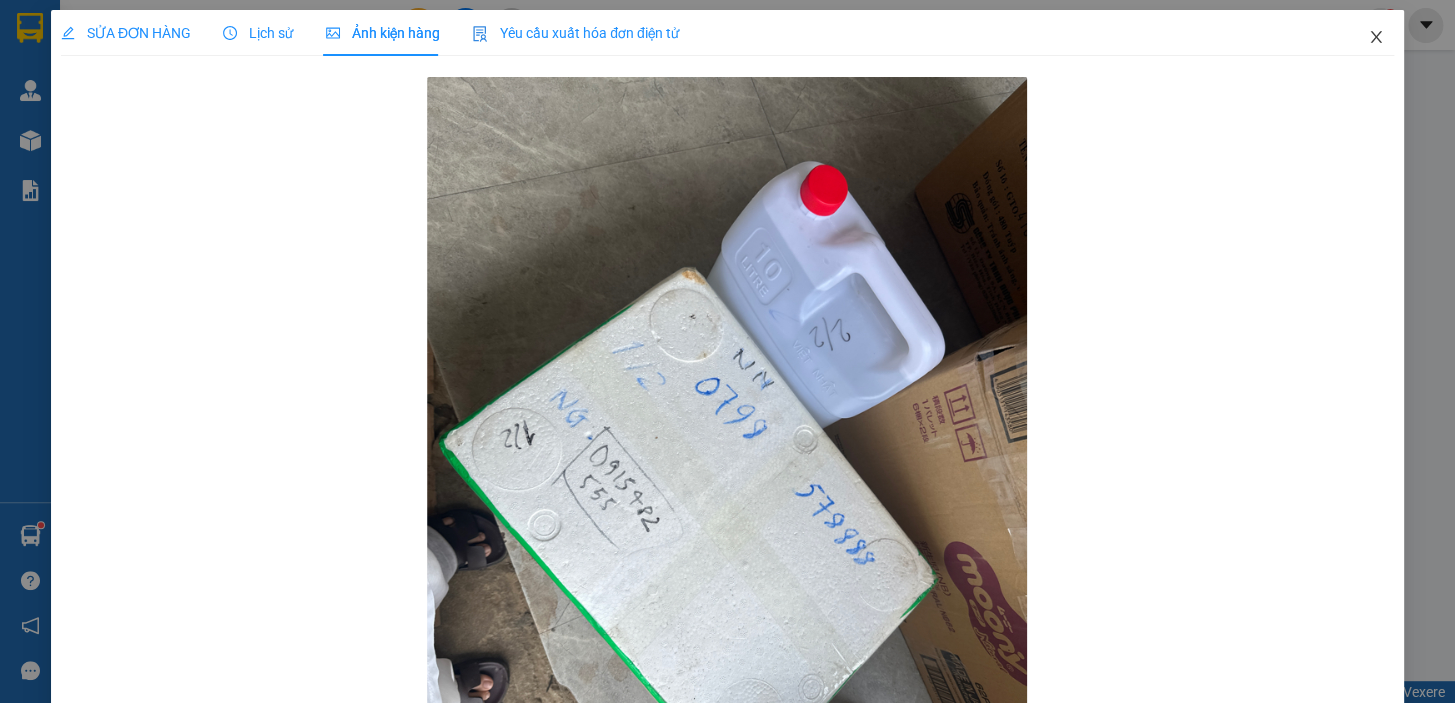 click 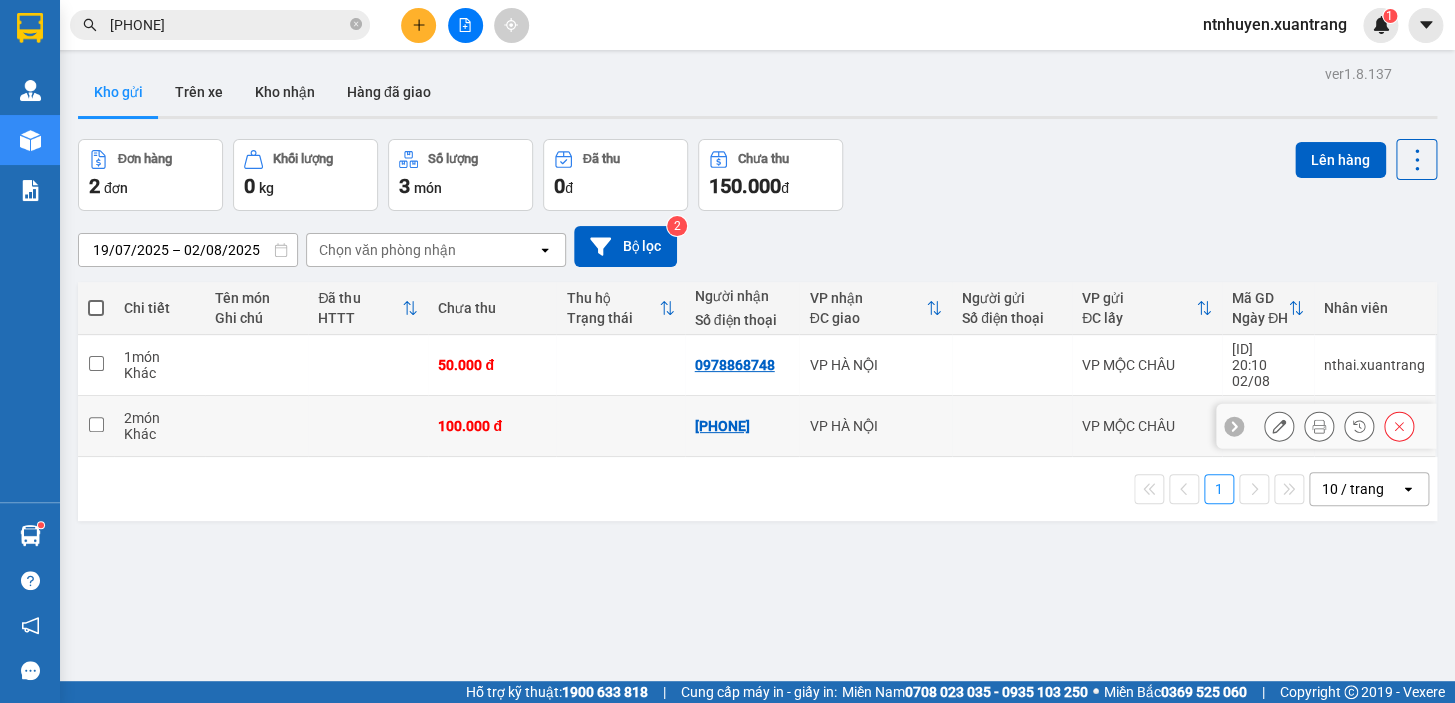 drag, startPoint x: 719, startPoint y: 404, endPoint x: 697, endPoint y: 499, distance: 97.5141 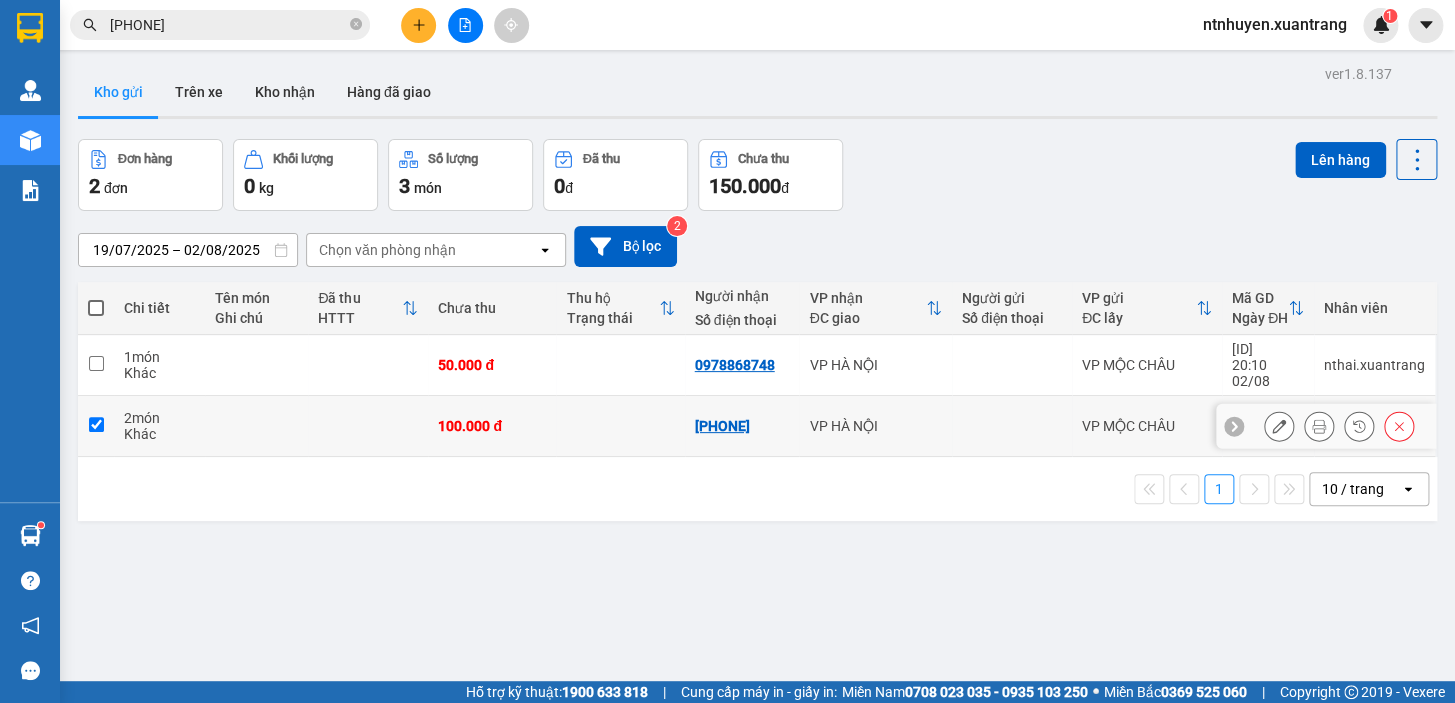 checkbox on "true" 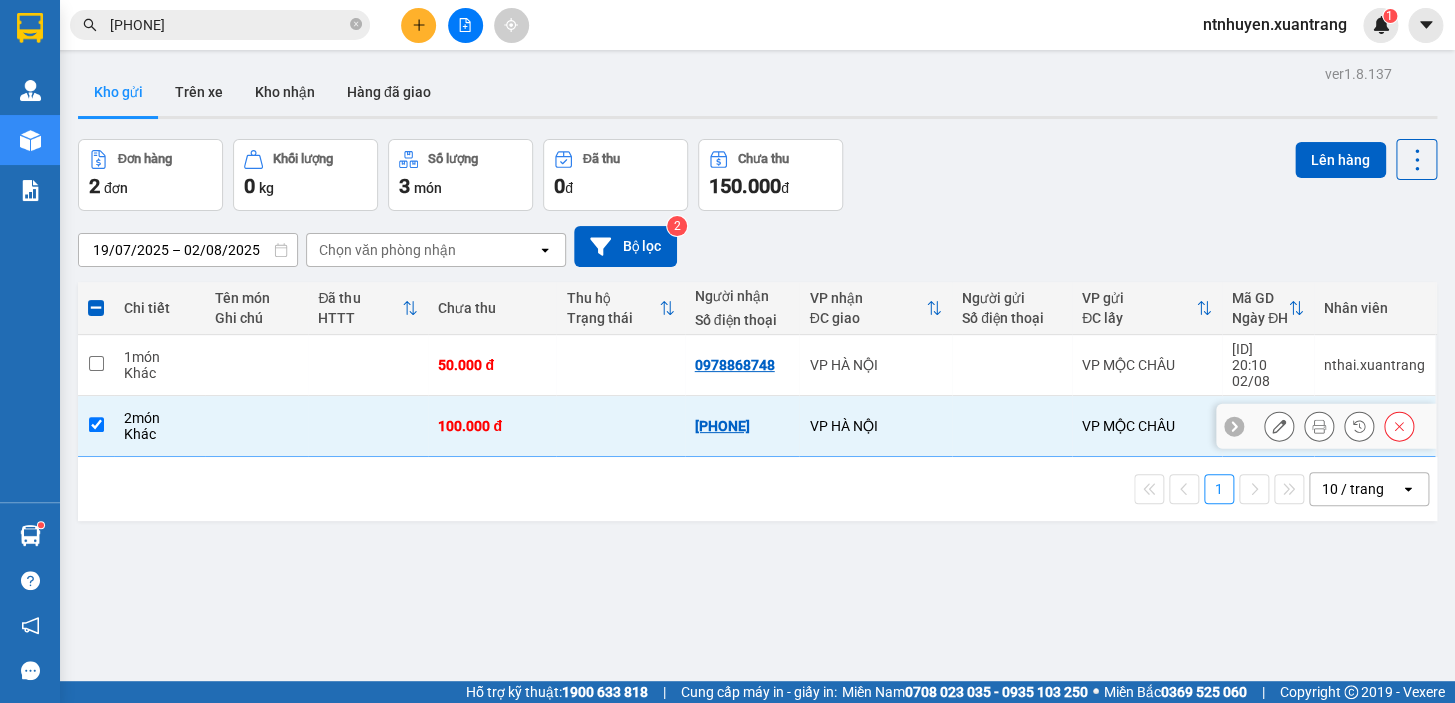 copy on "[PHONE]" 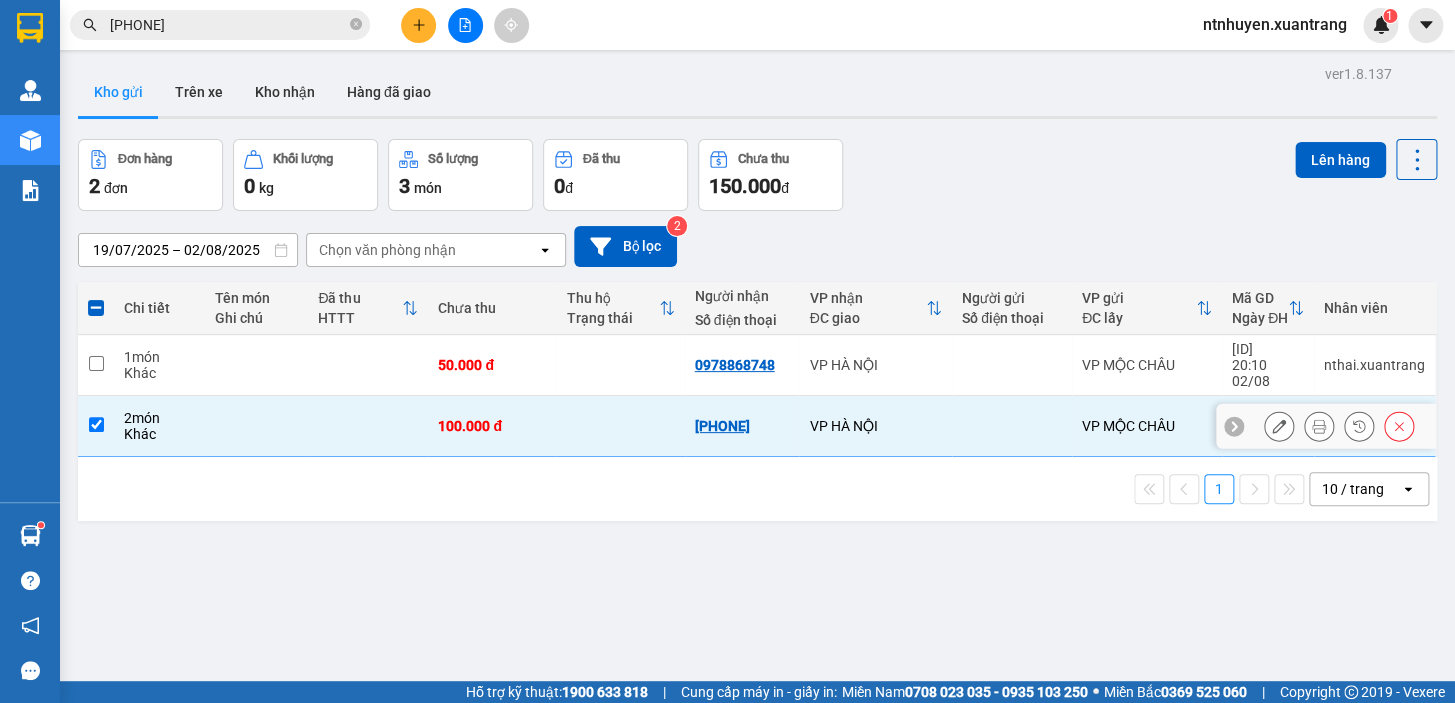 click at bounding box center (1399, 426) 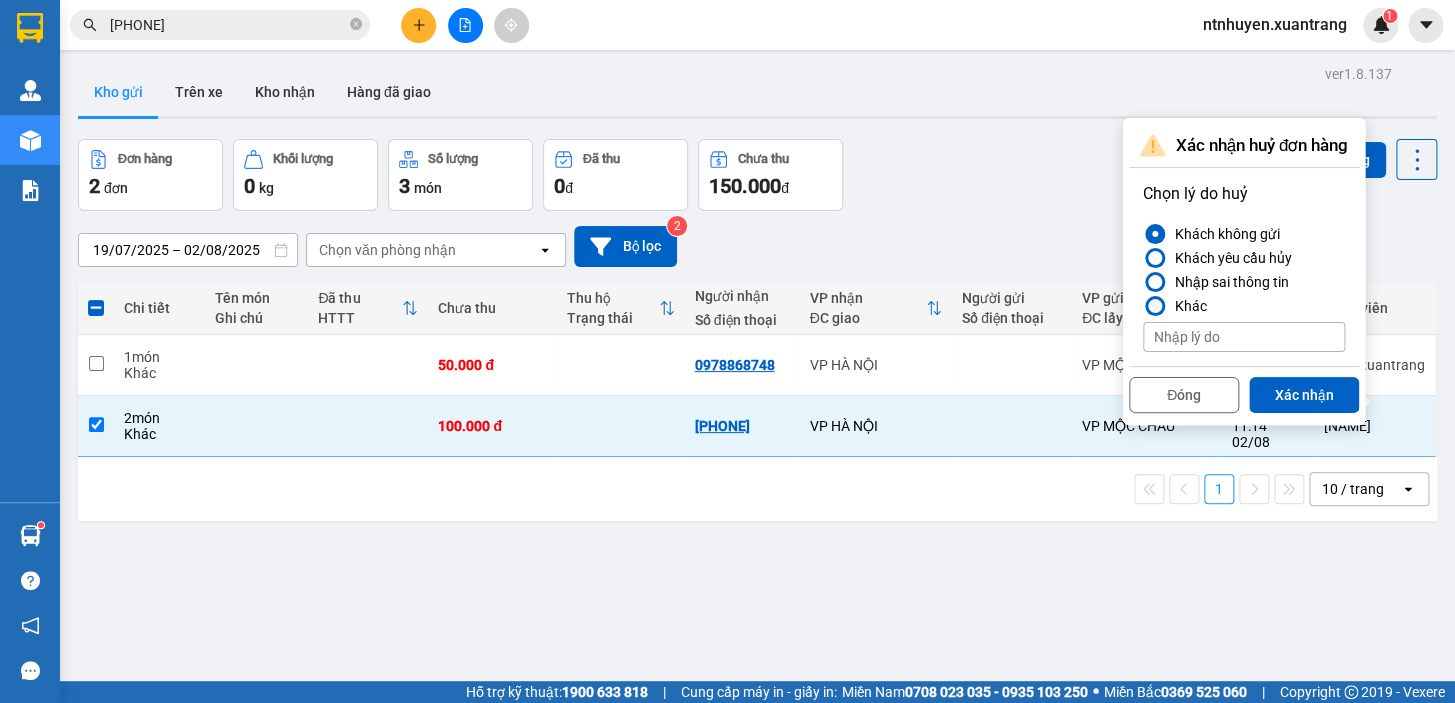 click on "Khác" at bounding box center [1187, 306] 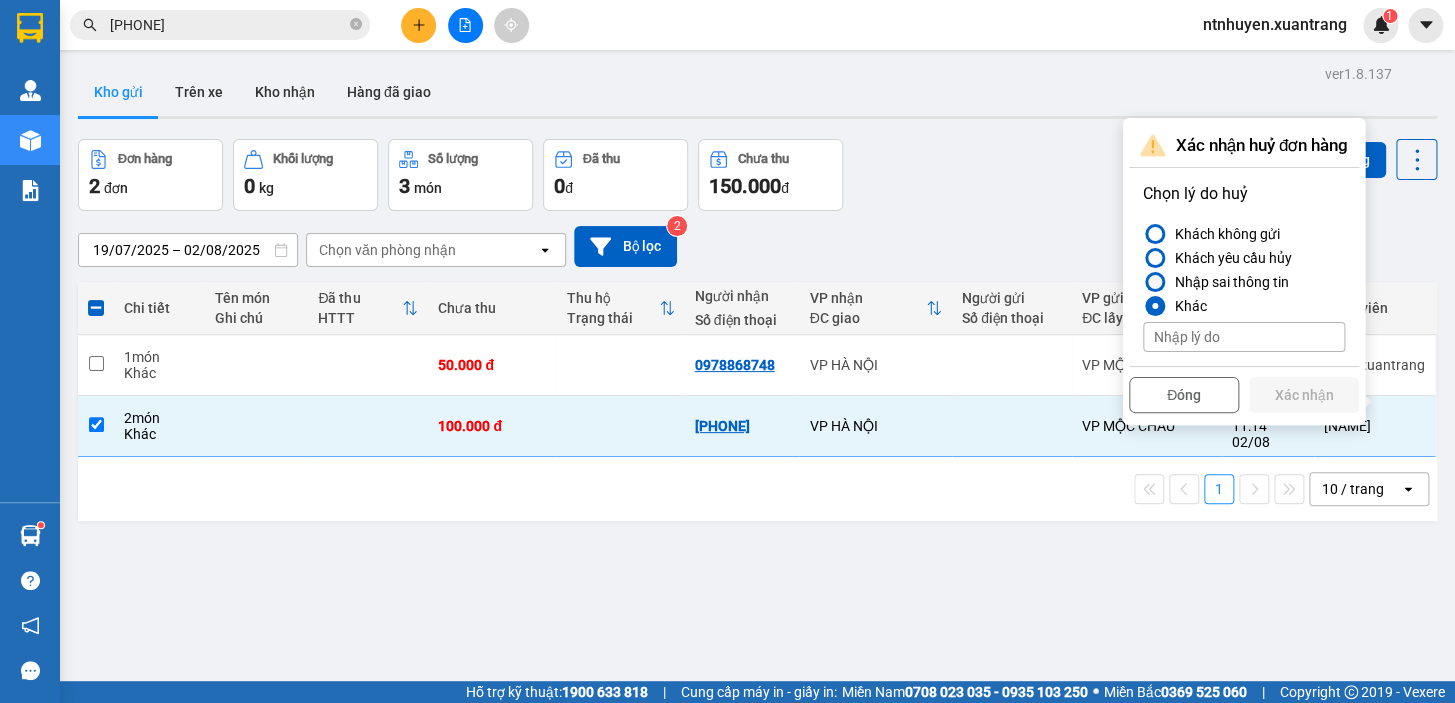 click on "Nhập sai thông tin" at bounding box center [1228, 282] 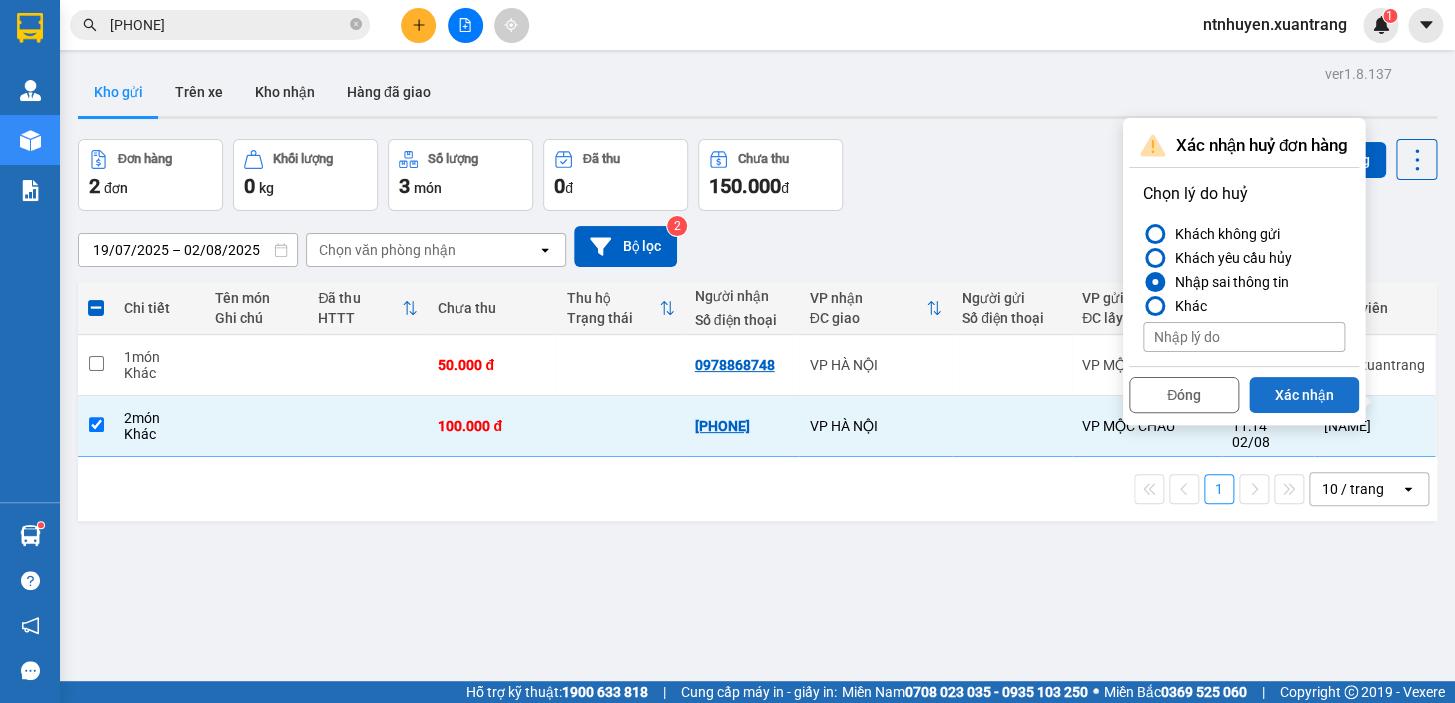 click on "Xác nhận" at bounding box center (1304, 395) 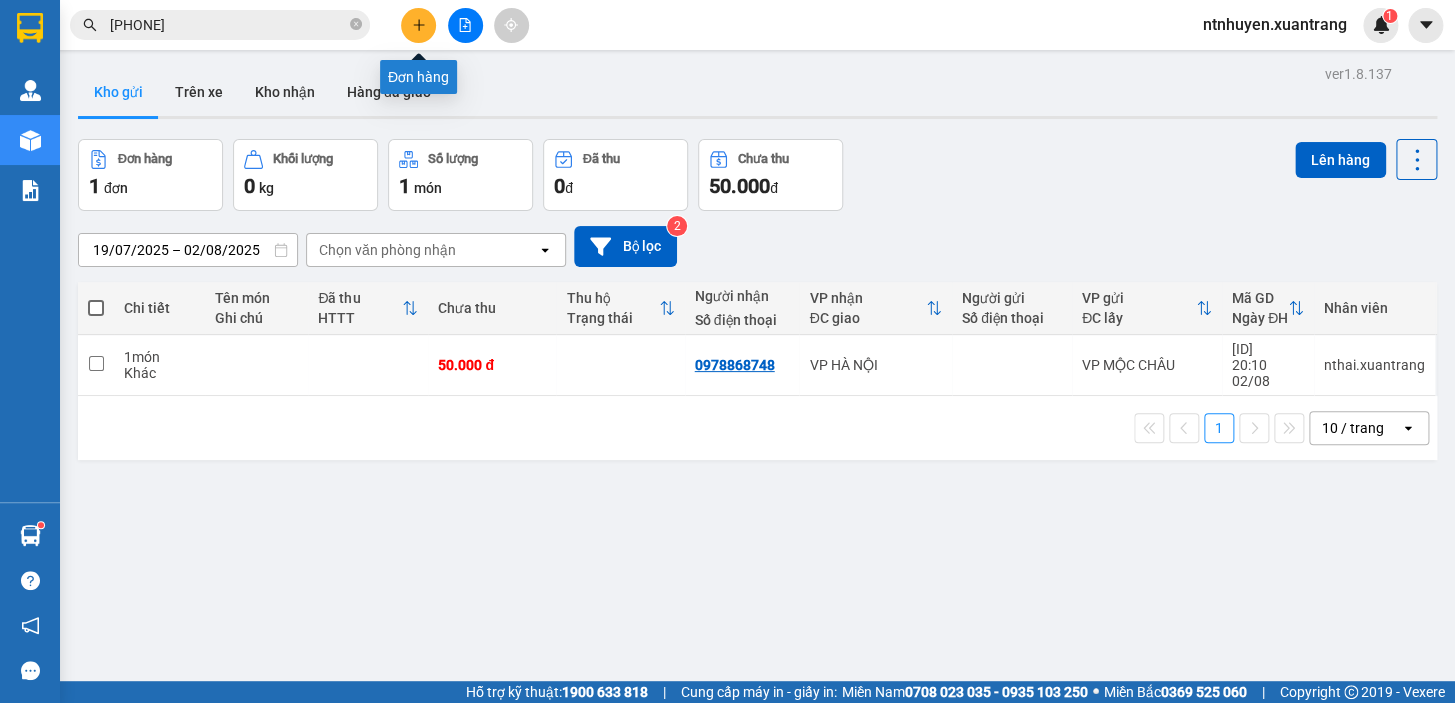click 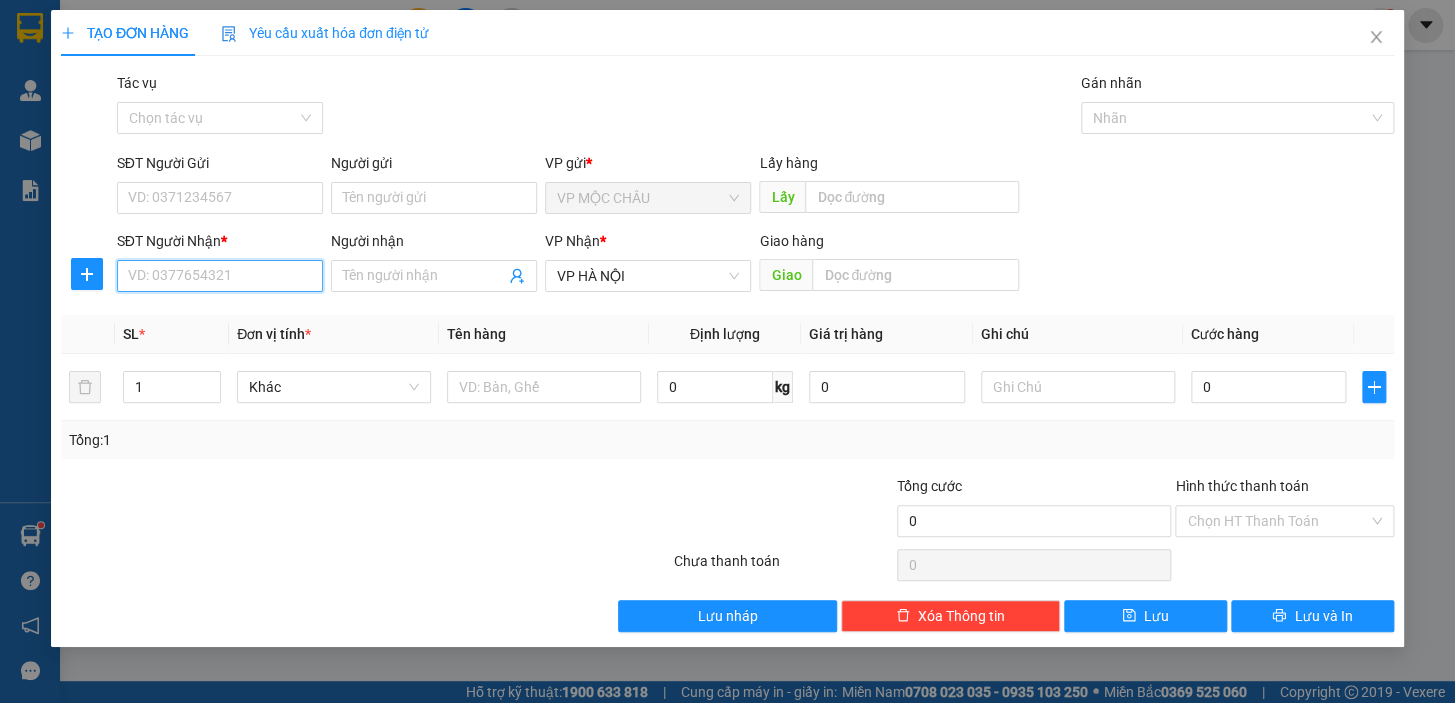 click on "SĐT Người Nhận  *" at bounding box center (220, 276) 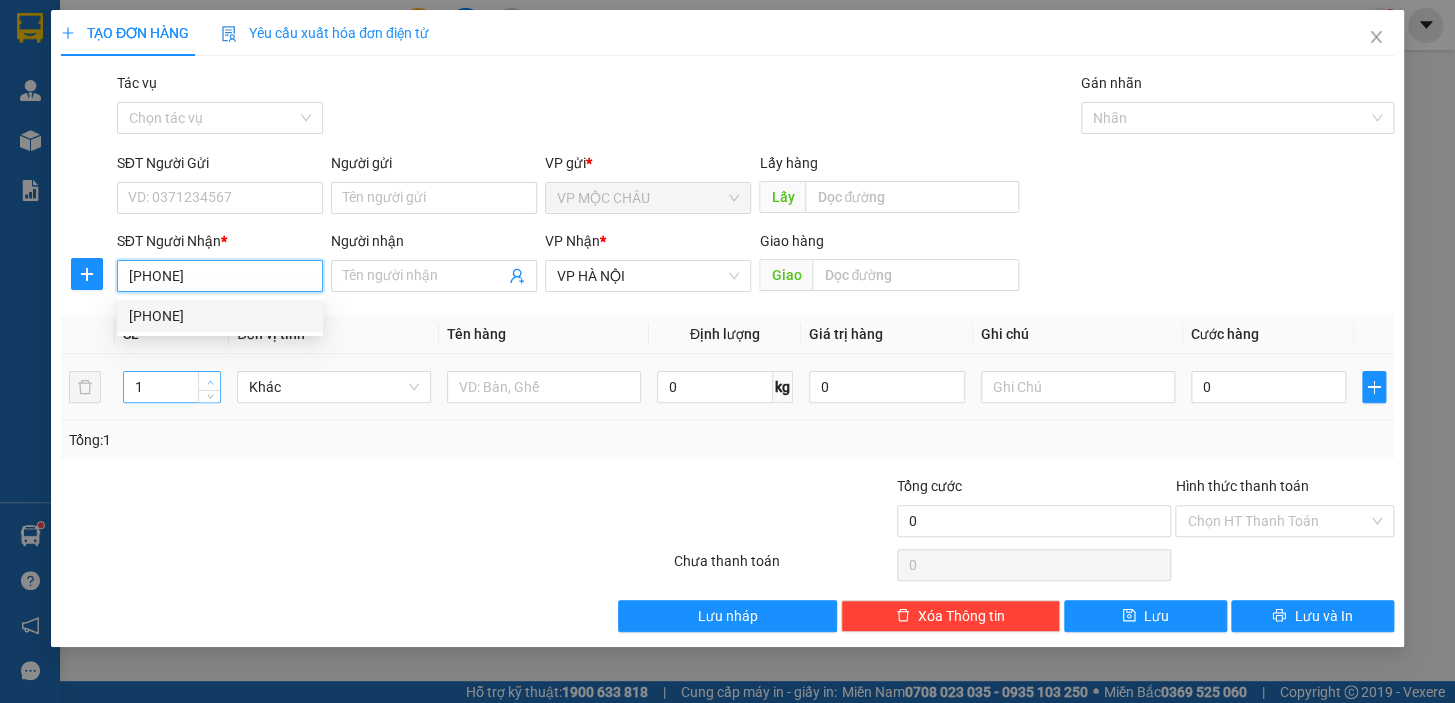 type on "[PHONE]" 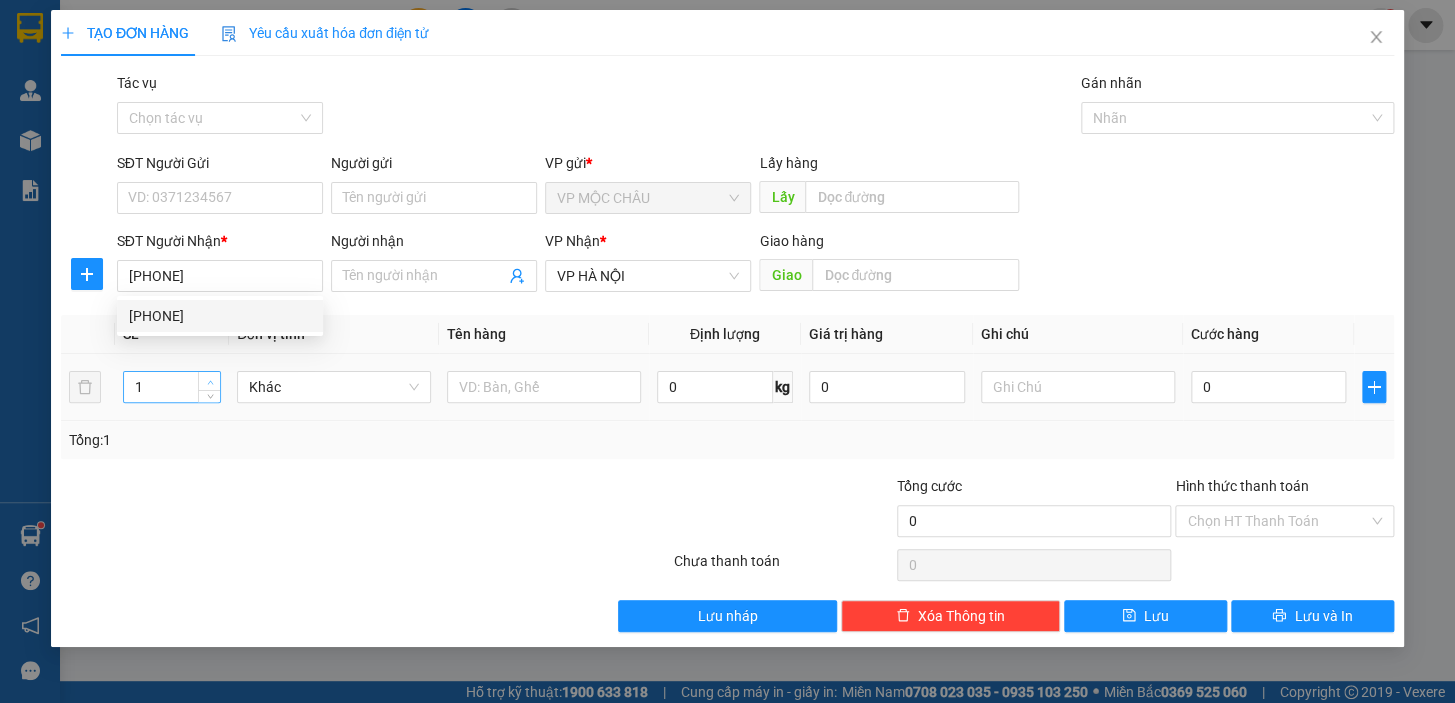 type on "2" 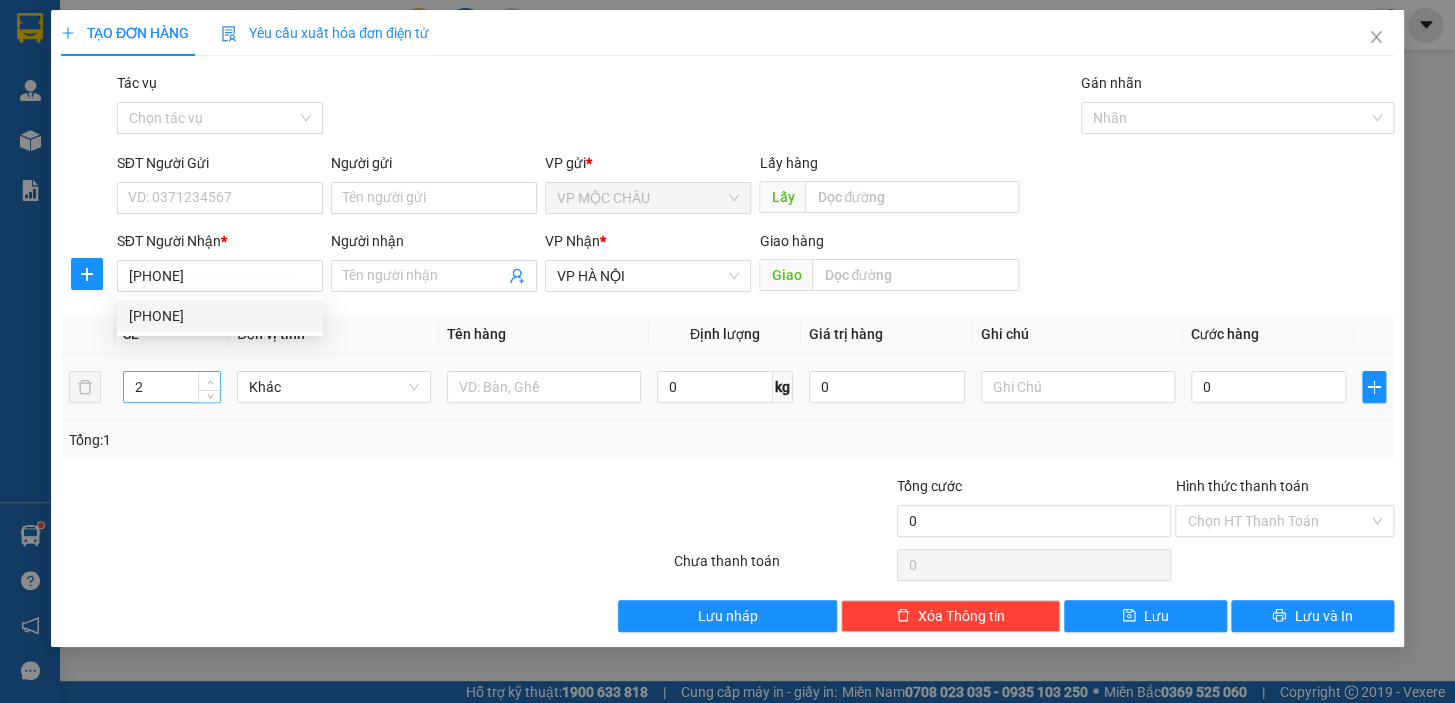 click 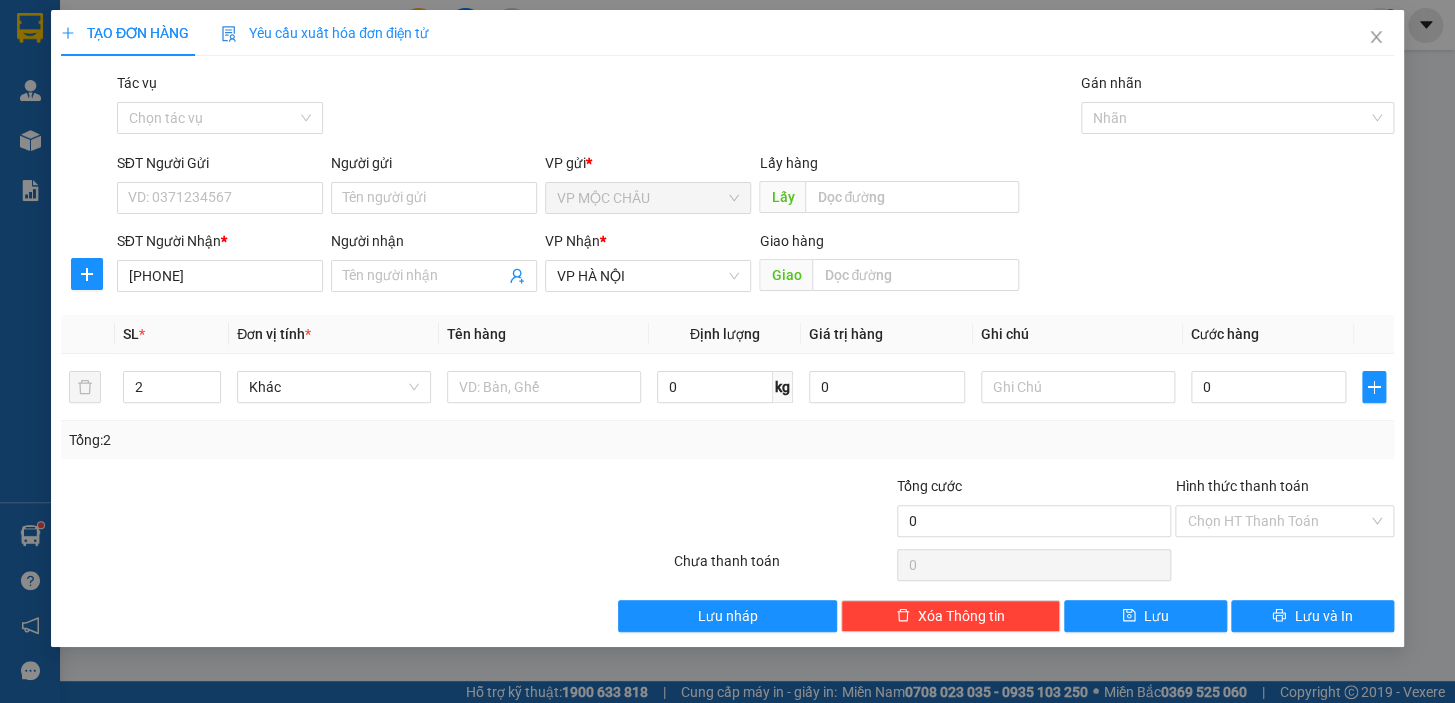 click on "Transit Pickup Surcharge Ids Transit Deliver Surcharge Ids Transit Deliver Surcharge Transit Deliver Surcharge Tác vụ Chọn tác vụ Gán nhãn   Nhãn SĐT Người Gửi VD: [PHONE] Người gửi Tên người gửi VP gửi  * VP MỘC CHÂU Lấy hàng Lấy SĐT Người Nhận  * [PHONE] Người nhận Tên người nhận VP Nhận  * VP HÀ NỘI Giao hàng Giao SL  * Đơn vị tính  * Tên hàng  Định lượng Giá trị hàng Ghi chú Cước hàng                   2 Khác 0 kg 0 0 Tổng:  2 Tổng cước 0 Hình thức thanh toán Chọn HT Thanh ToánSố tiền thu trước 0 Chưa thanh toán 0 Chọn HT Thanh Toán Lưu nháp Xóa Thông tin Lưu Lưu và In" at bounding box center (727, 352) 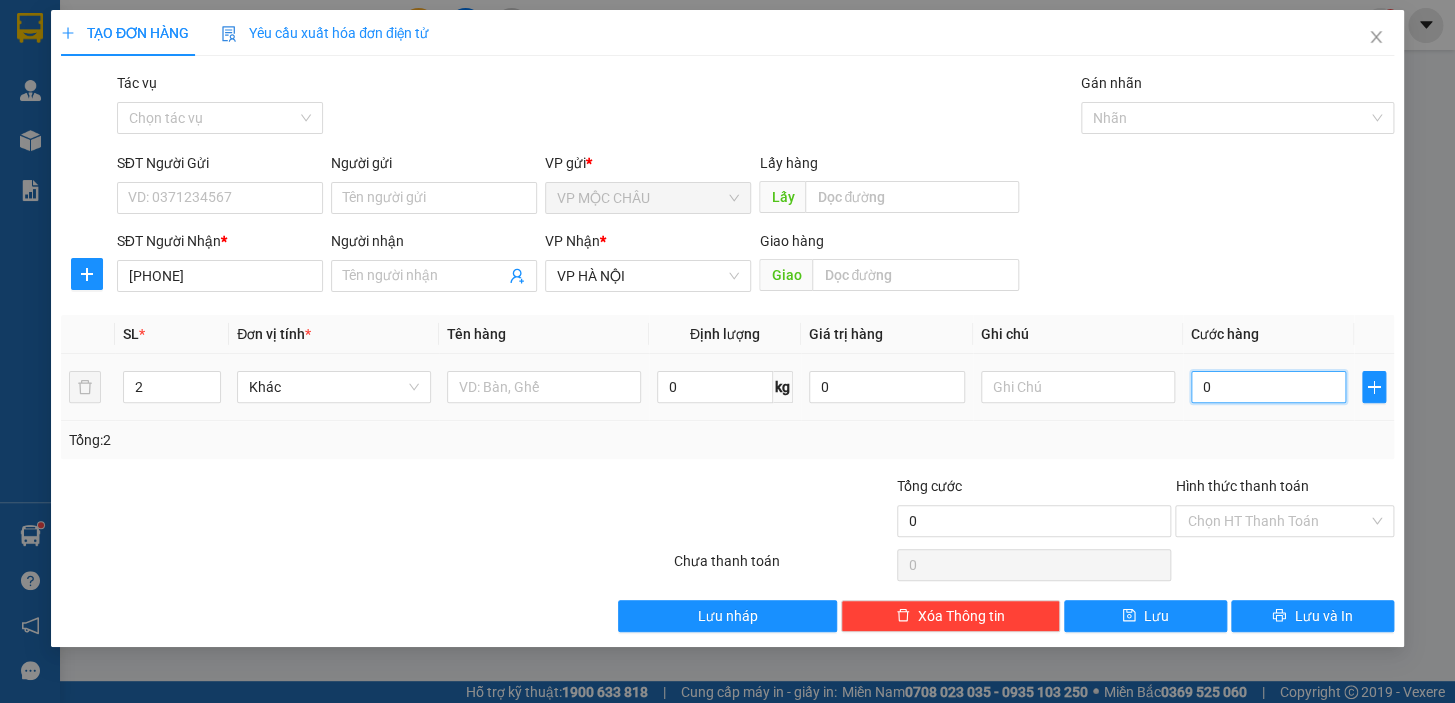 click on "0" at bounding box center [1269, 387] 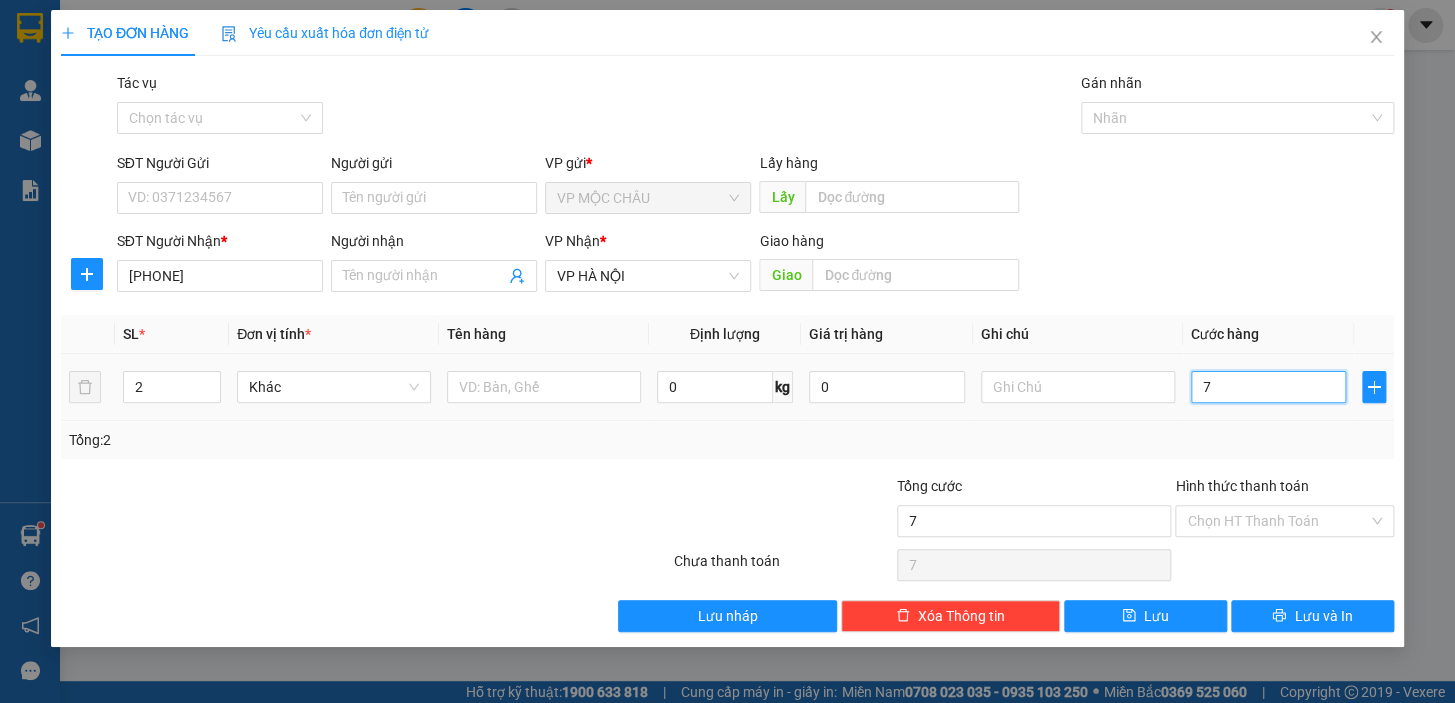 type on "70" 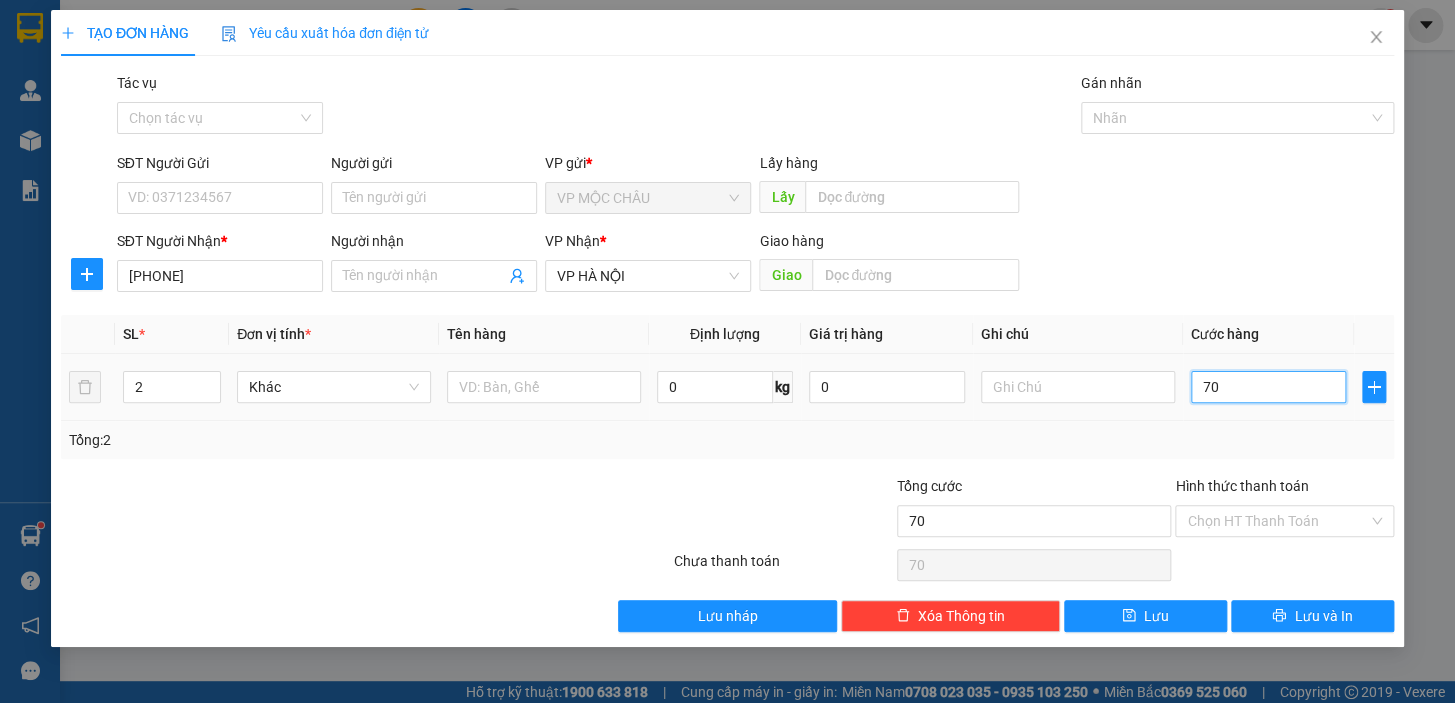 type on "700" 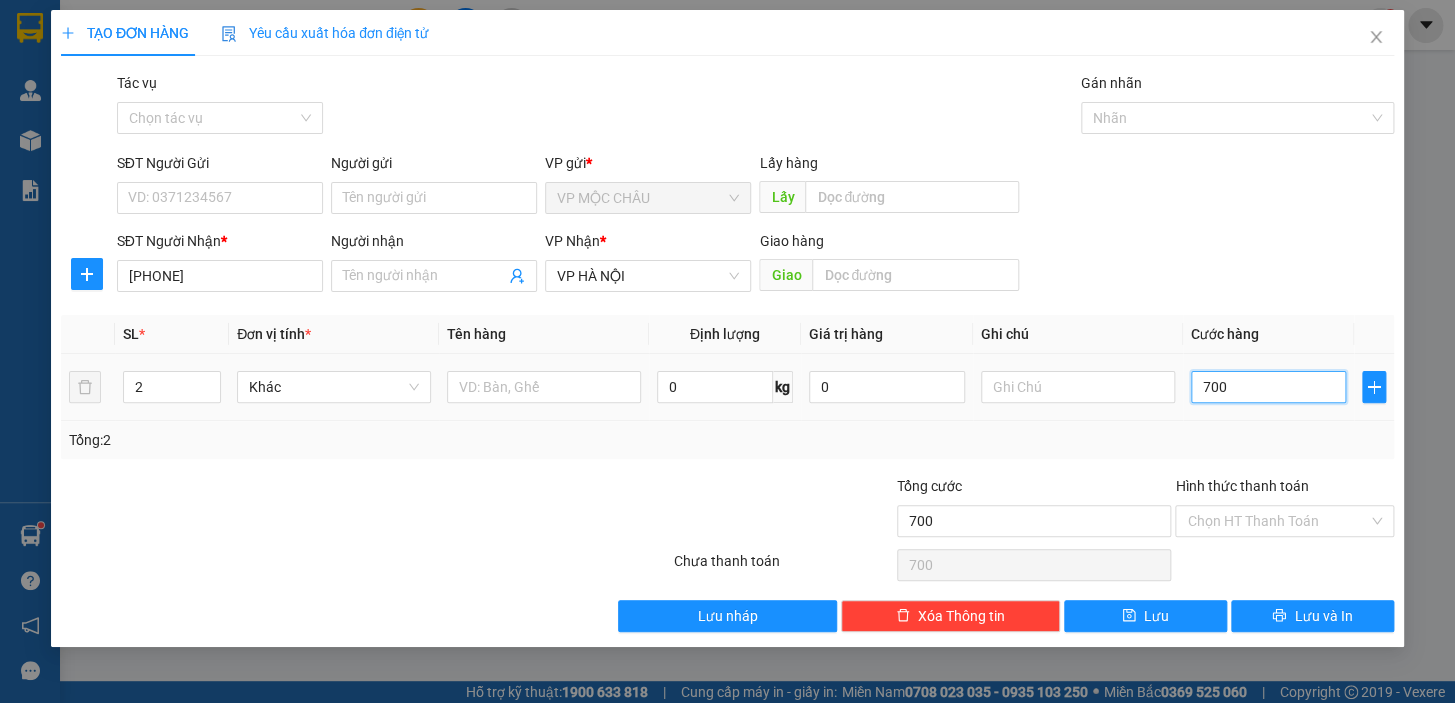 type on "7.000" 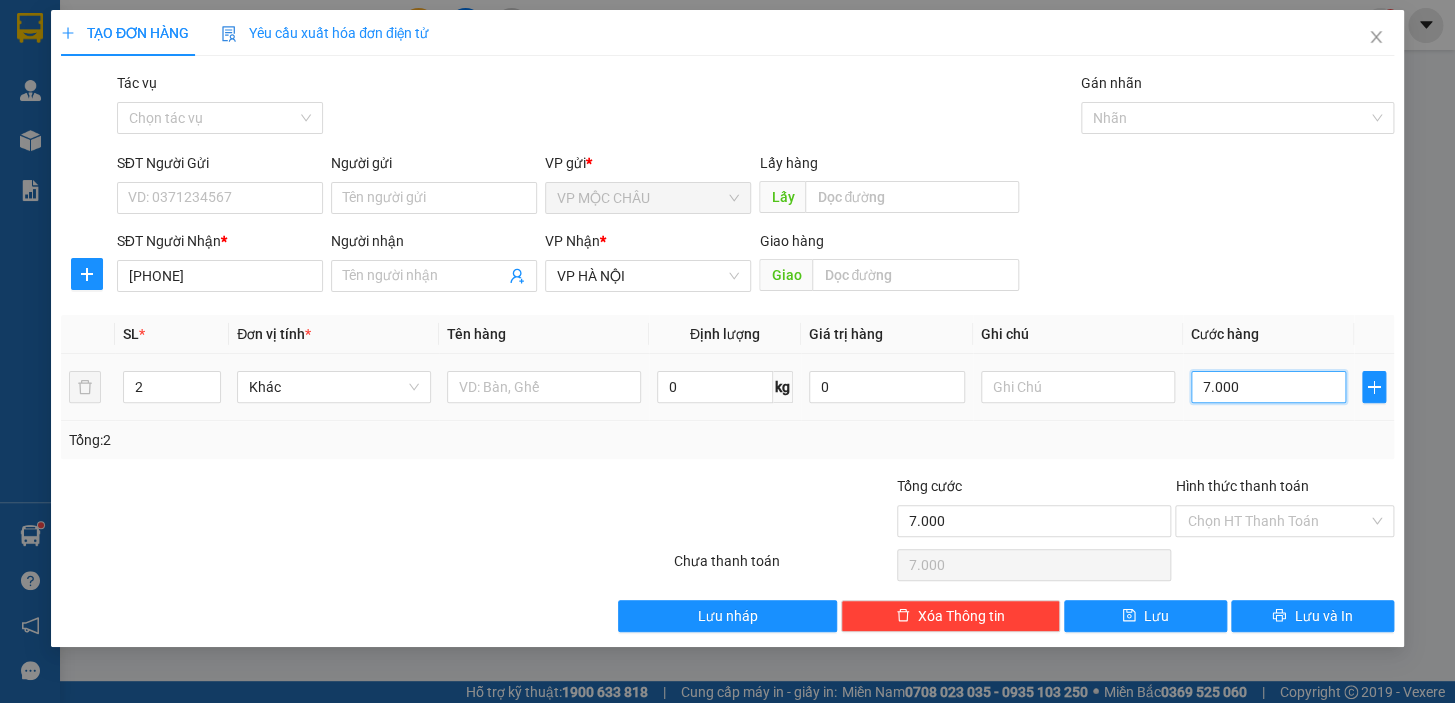 type on "70.000" 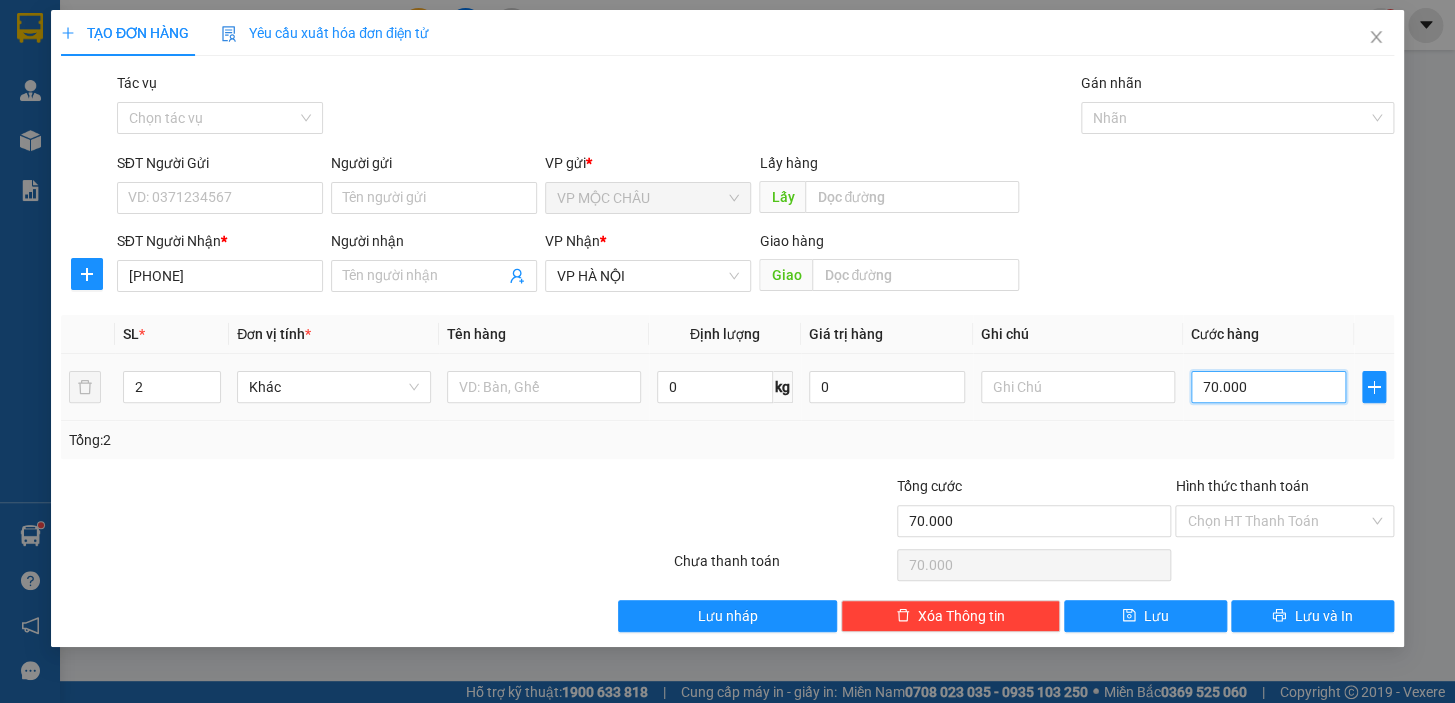 type on "700.000" 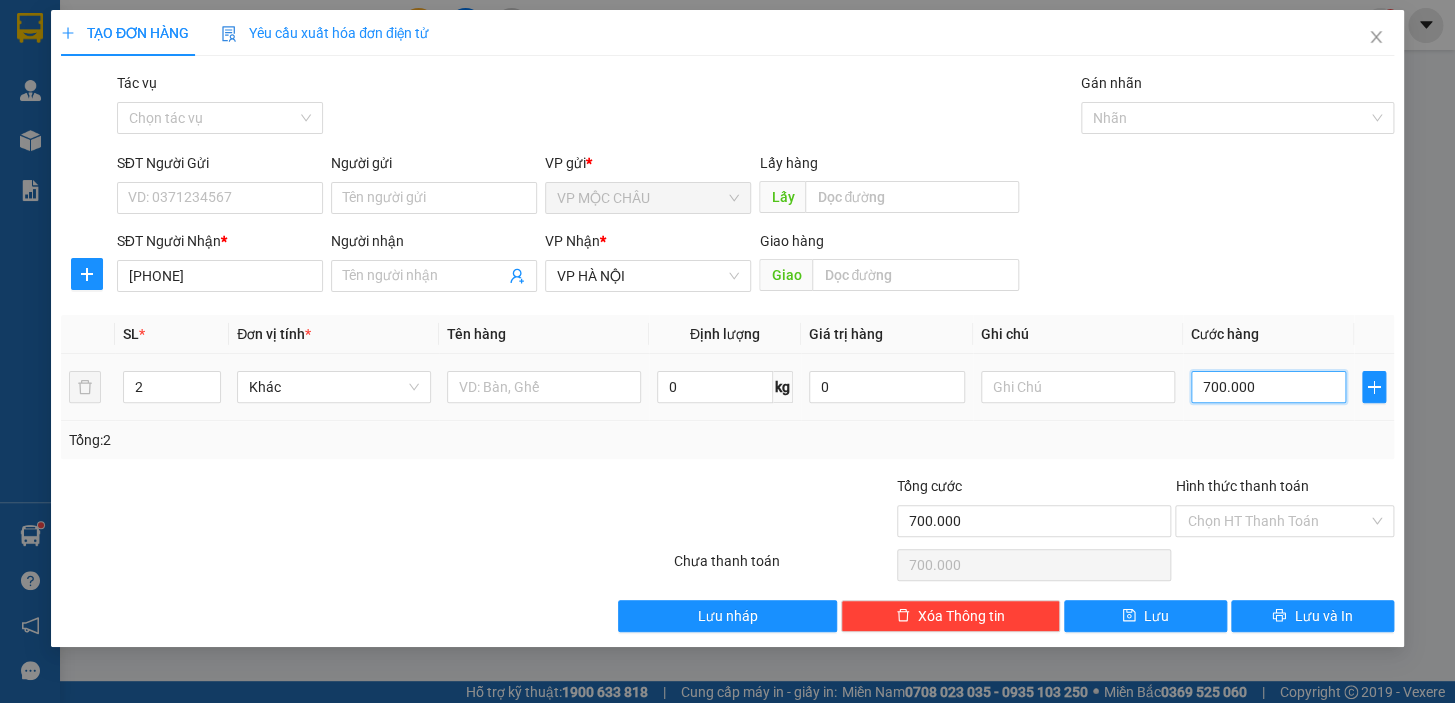 type on "70.000" 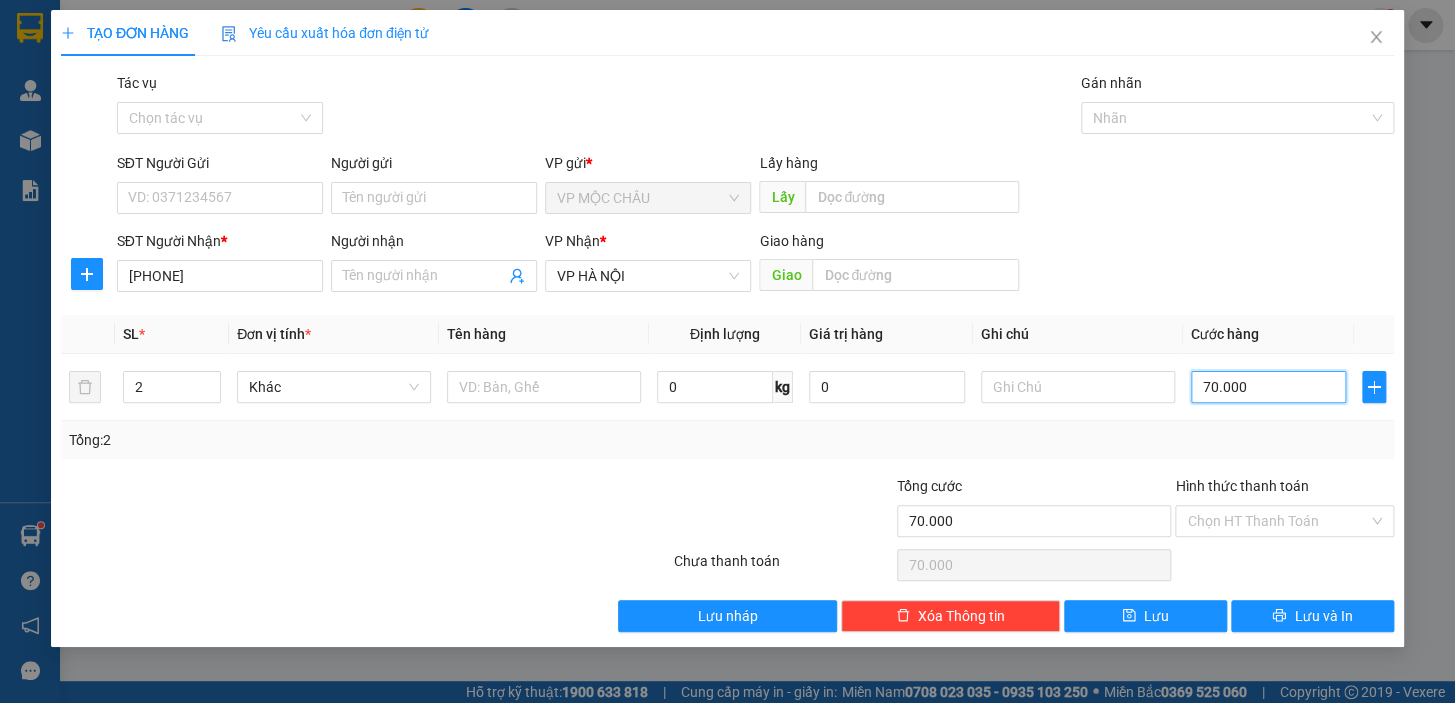 type on "70.000" 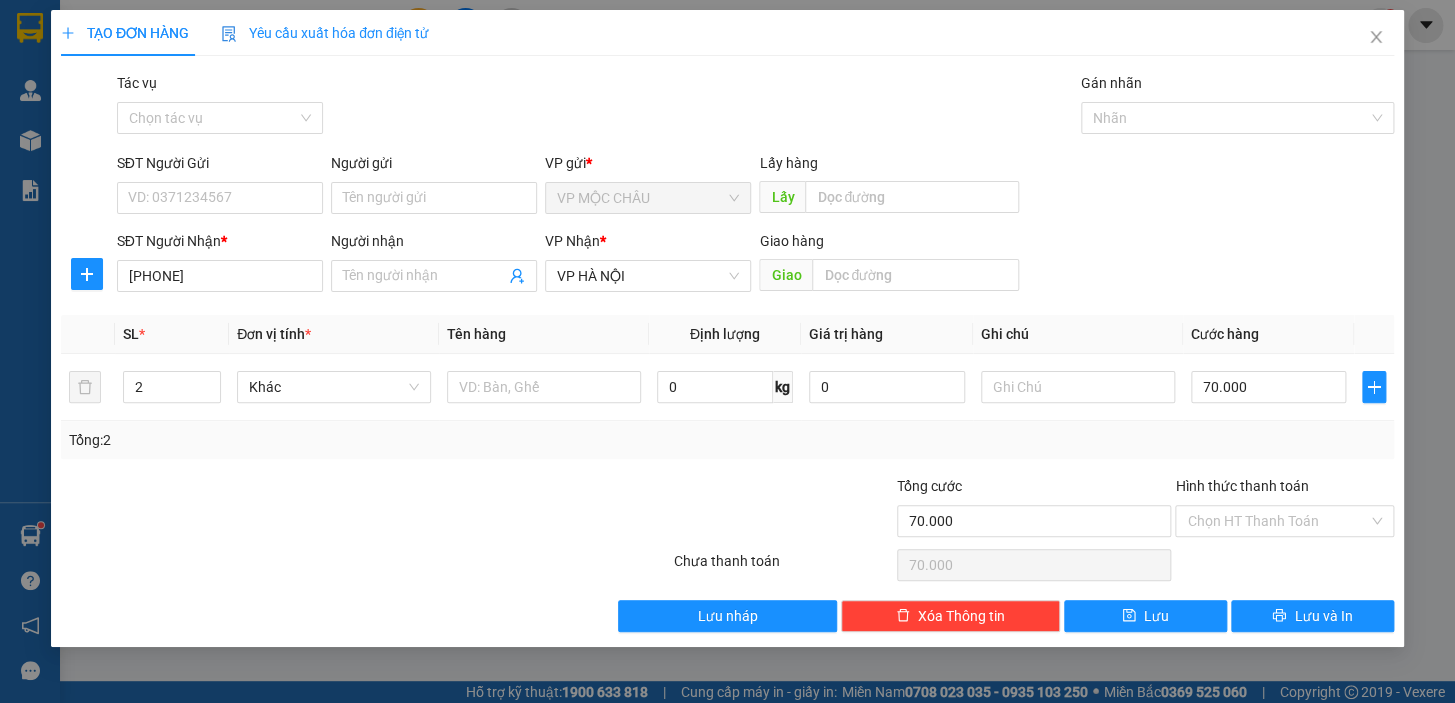 click at bounding box center [560, 510] 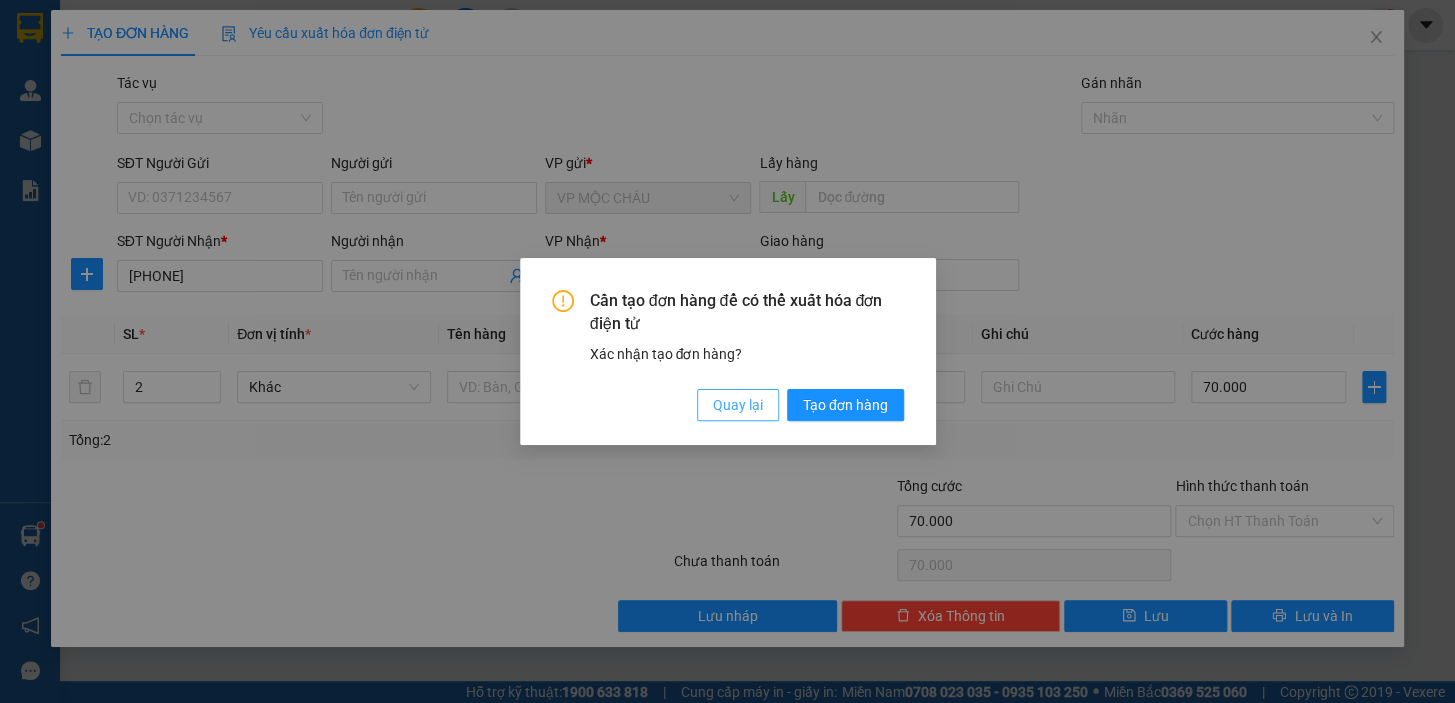 click on "Quay lại" at bounding box center (738, 405) 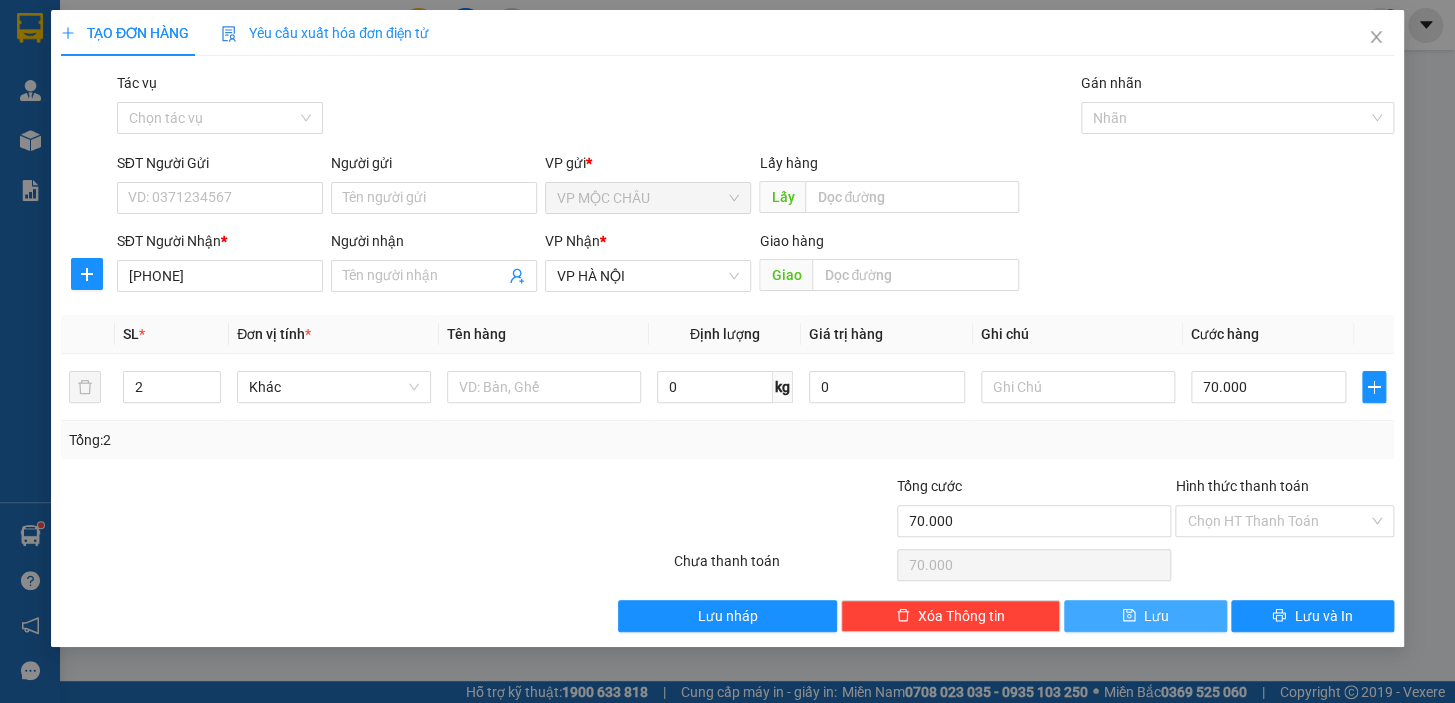 click on "Lưu" at bounding box center [1156, 616] 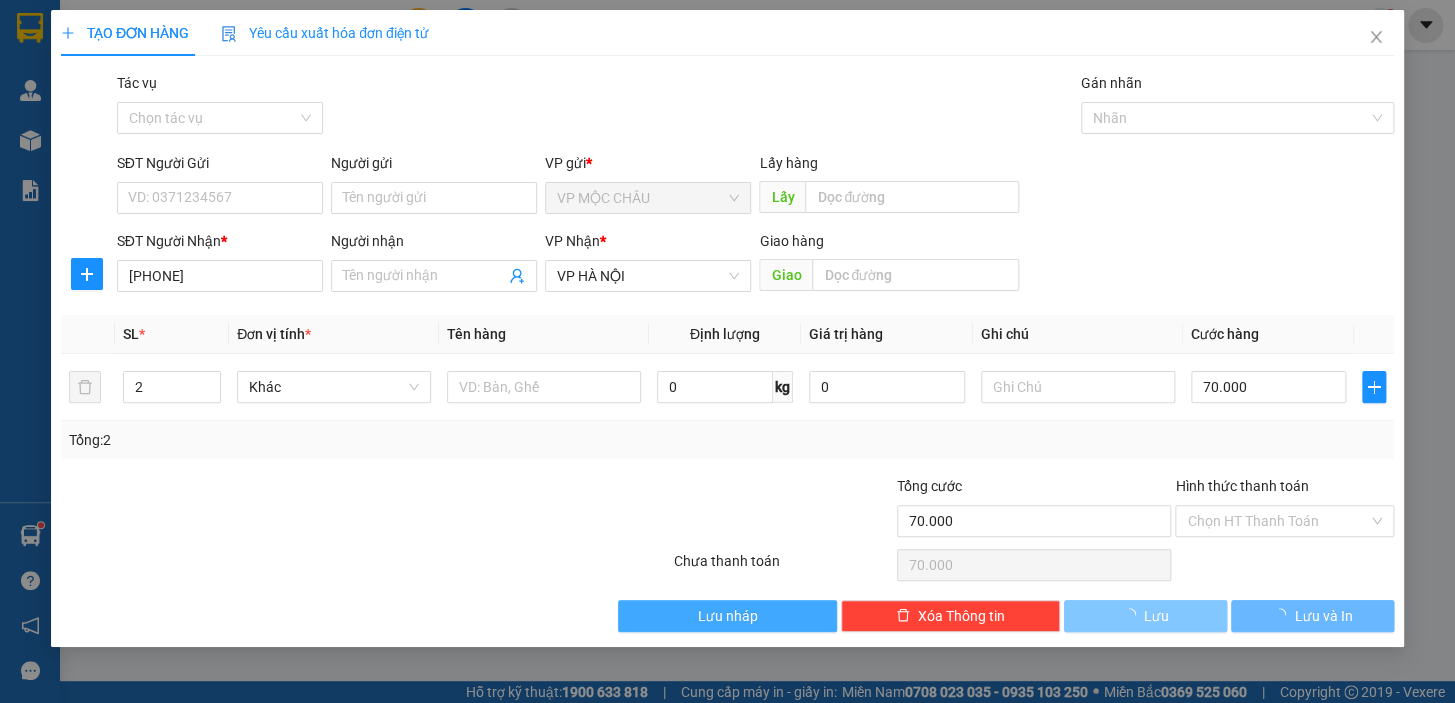 type 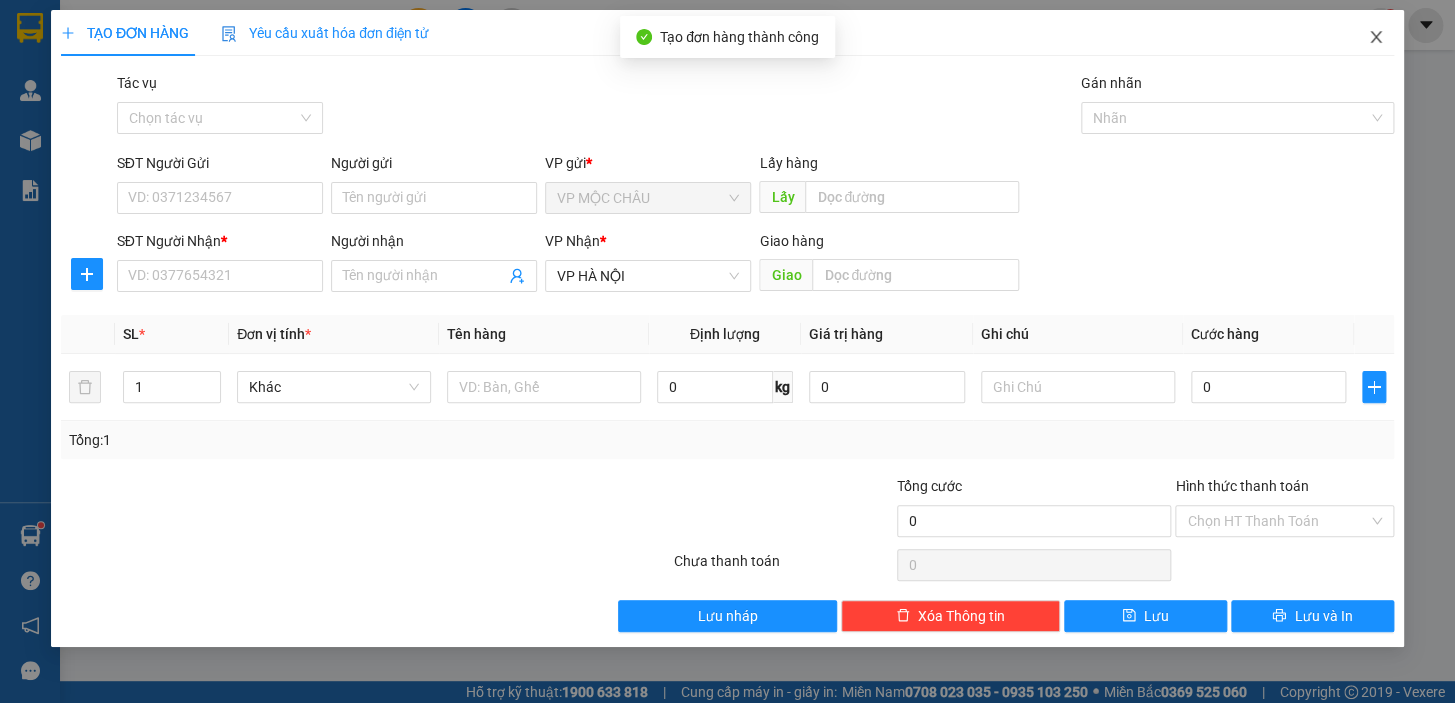 click 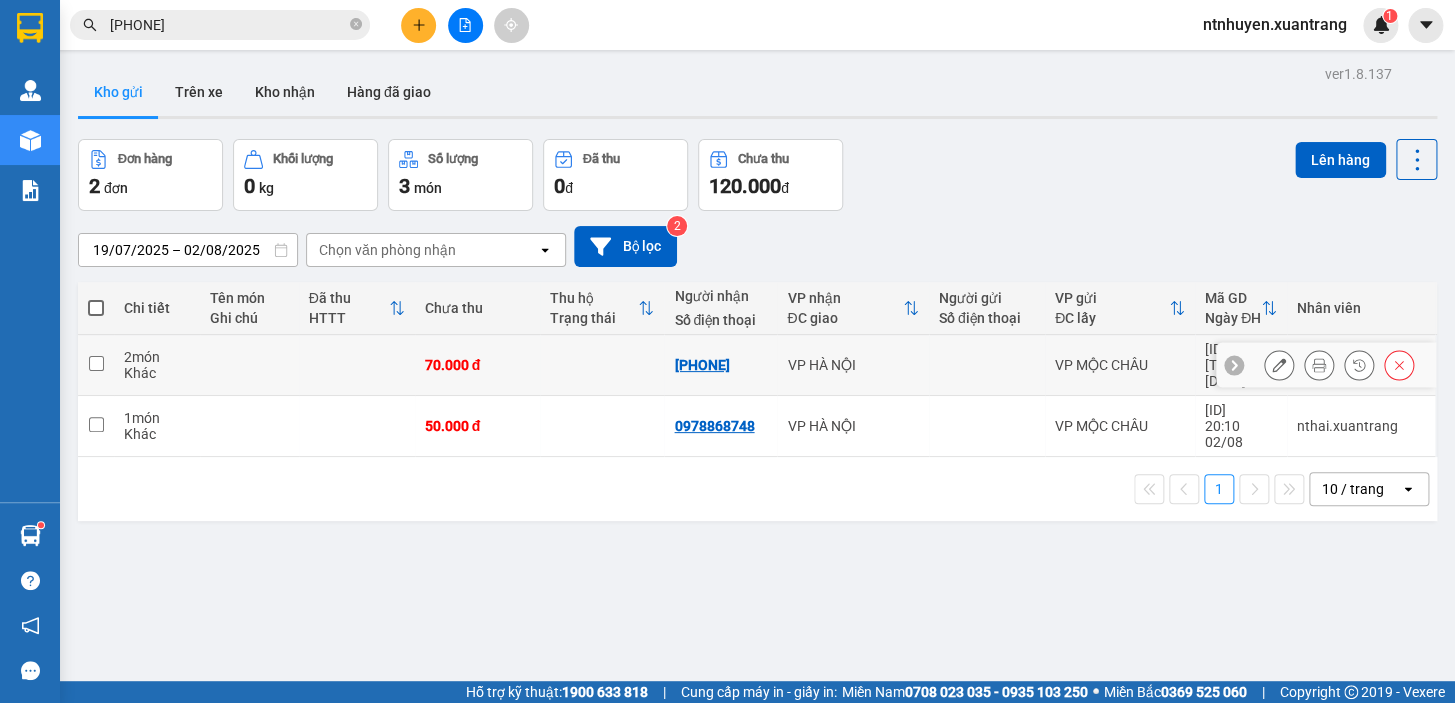 click on "70.000 đ" at bounding box center [477, 365] 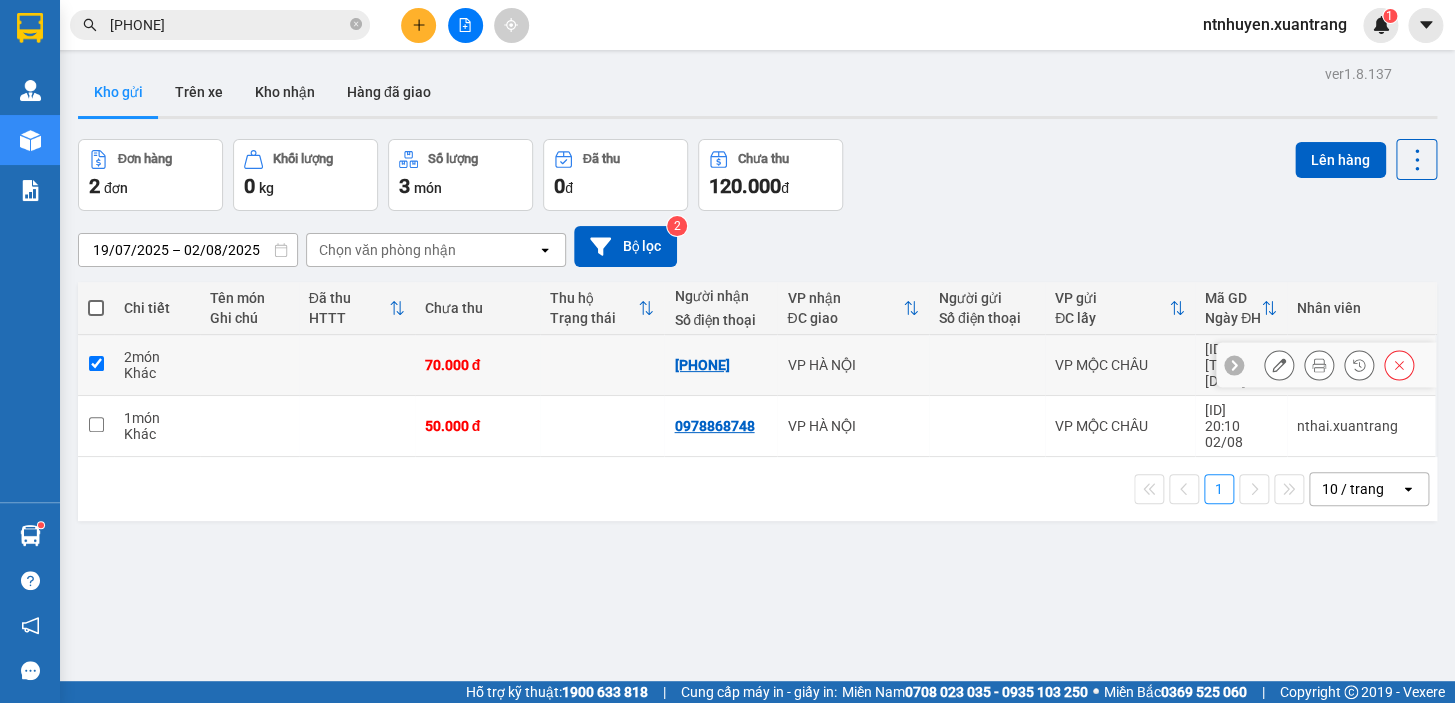 checkbox on "true" 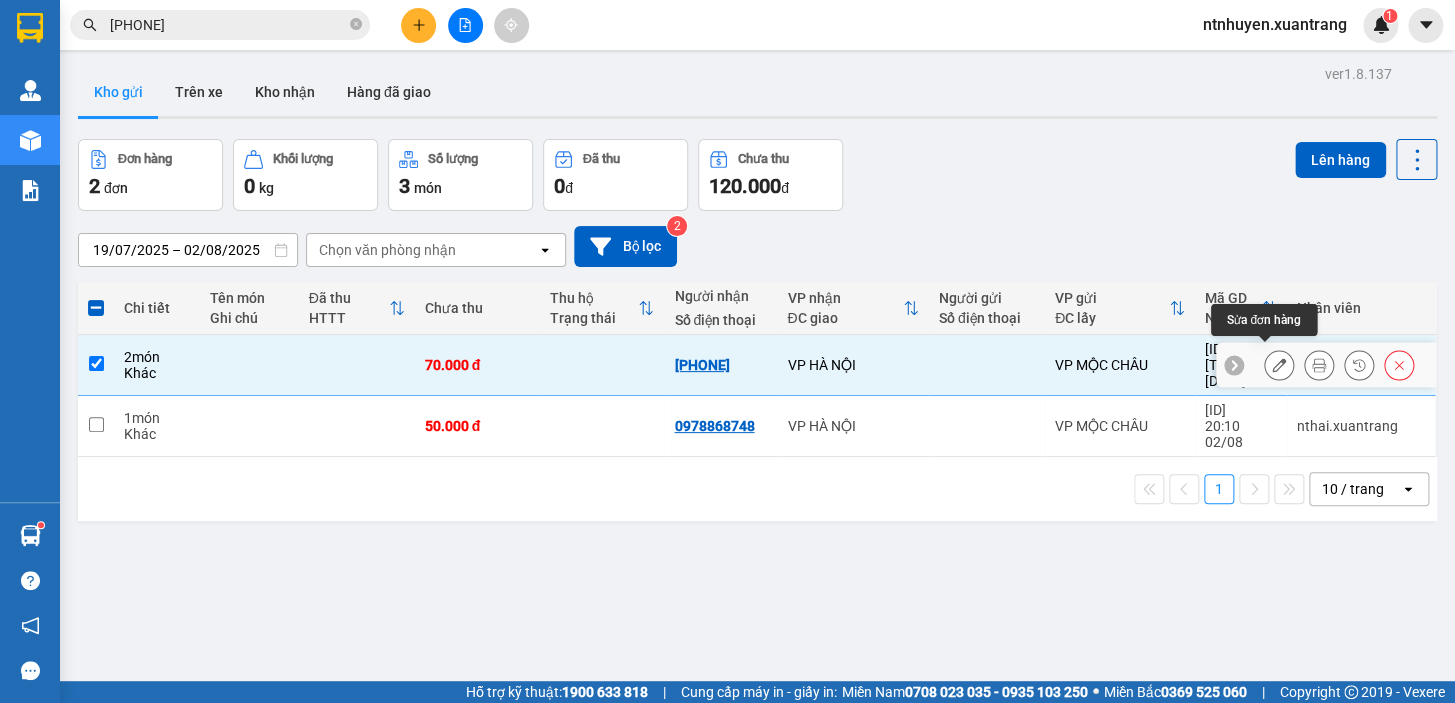 click 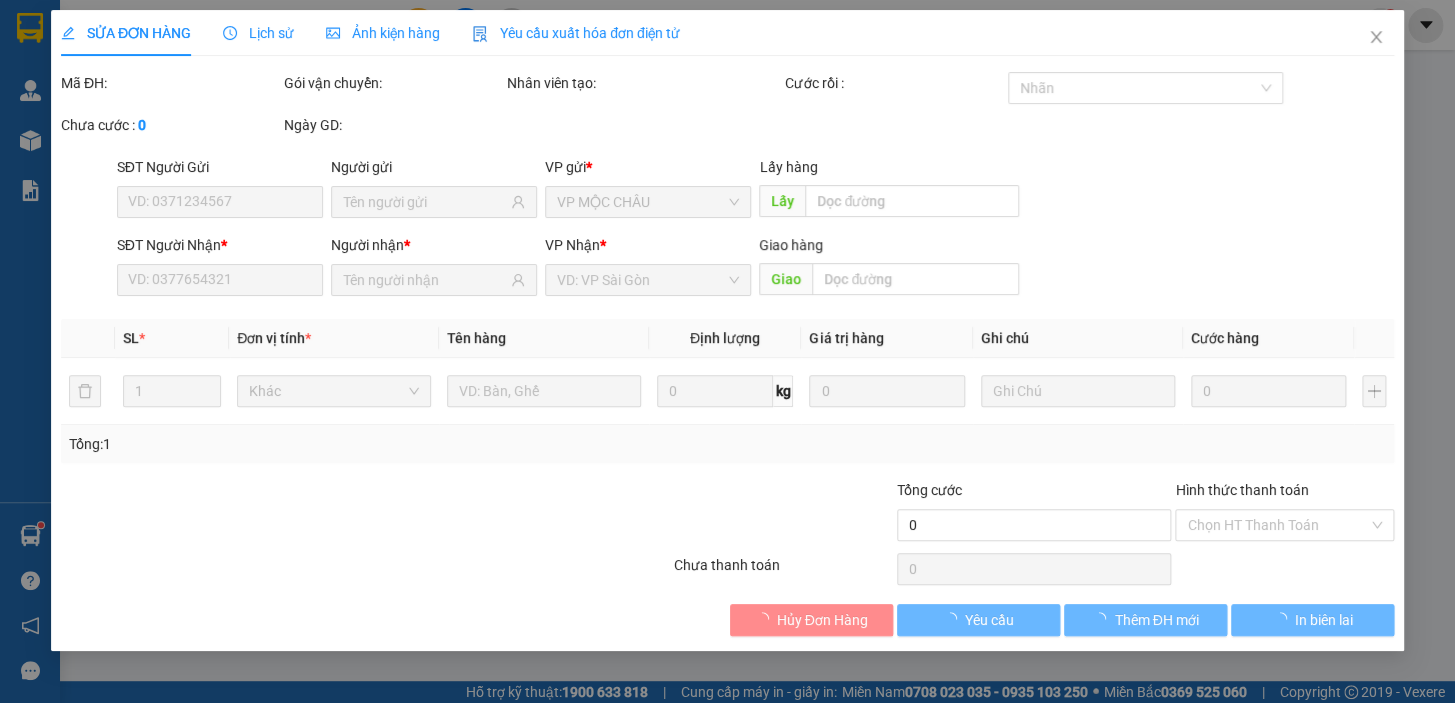 type on "[PHONE]" 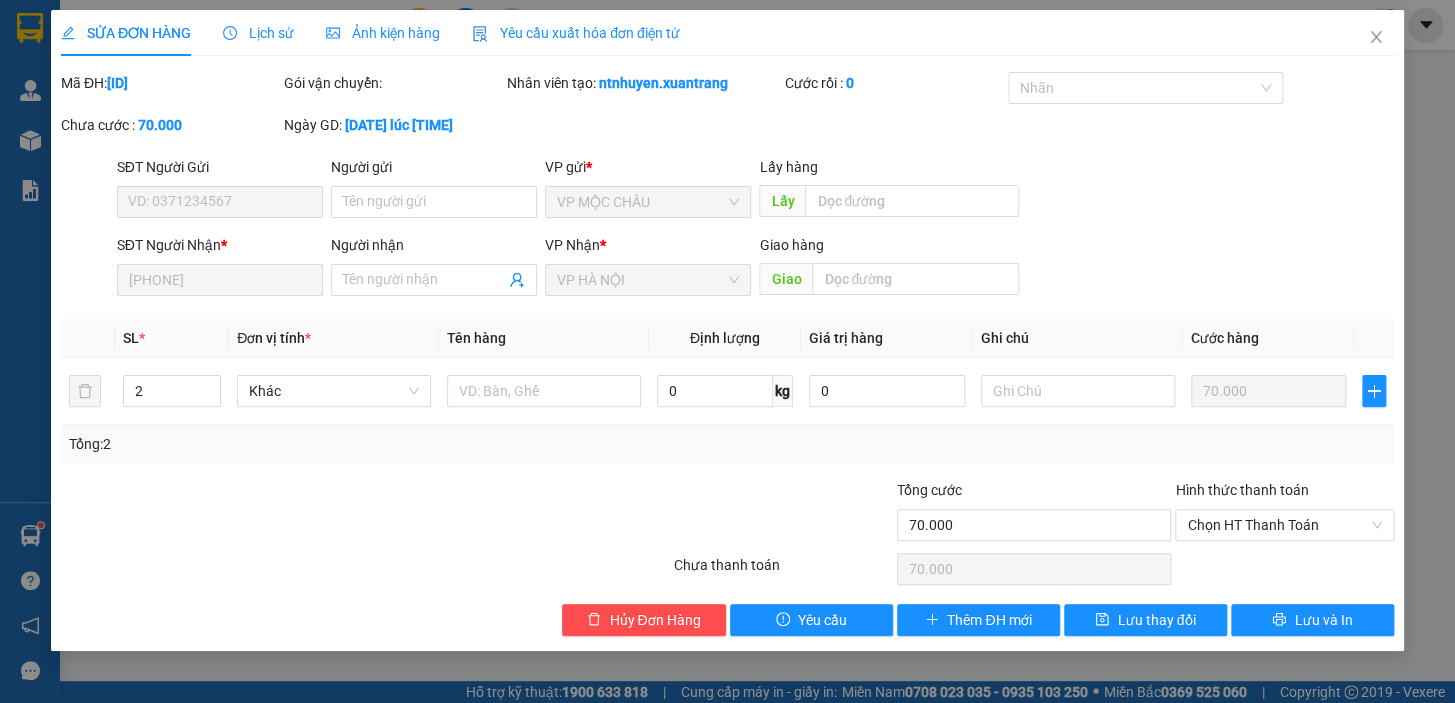 click on "Ảnh kiện hàng" at bounding box center (383, 33) 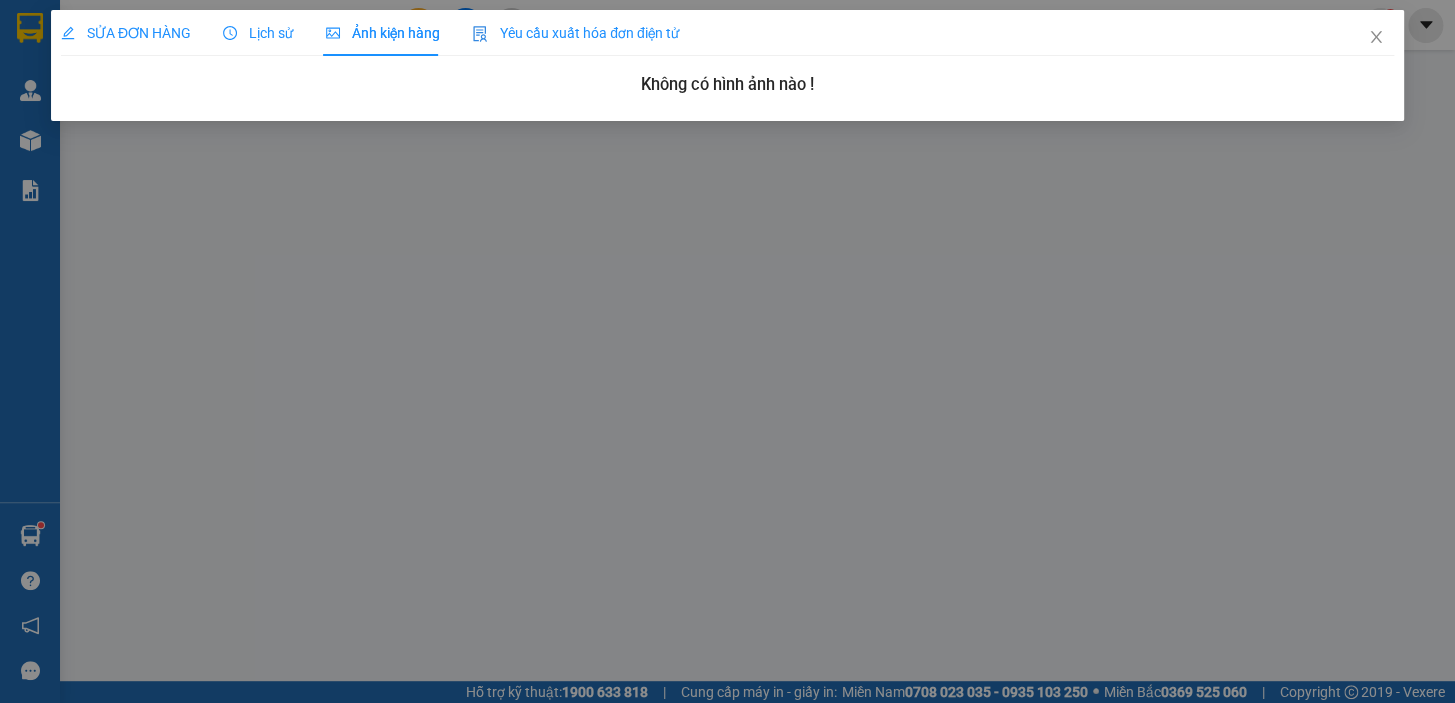 click on "SỬA ĐƠN HÀNG" at bounding box center [126, 33] 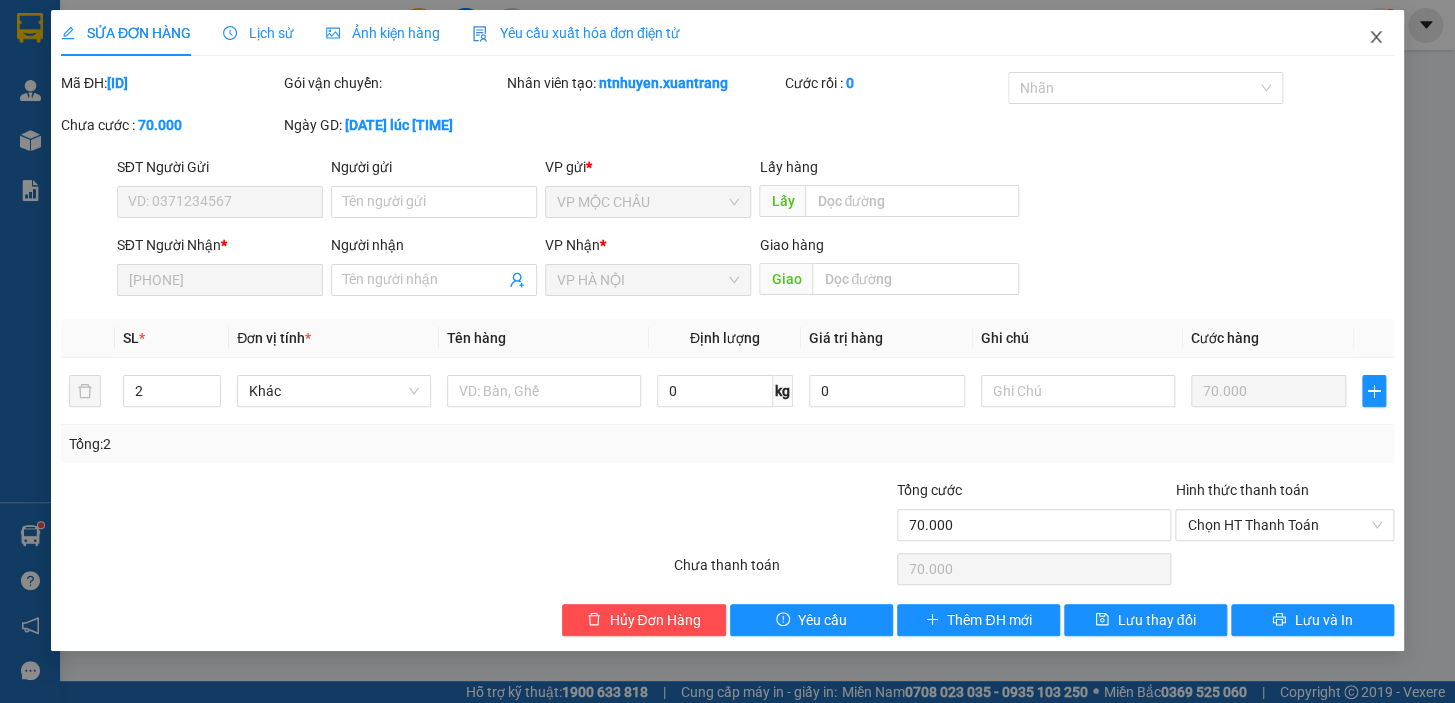 click 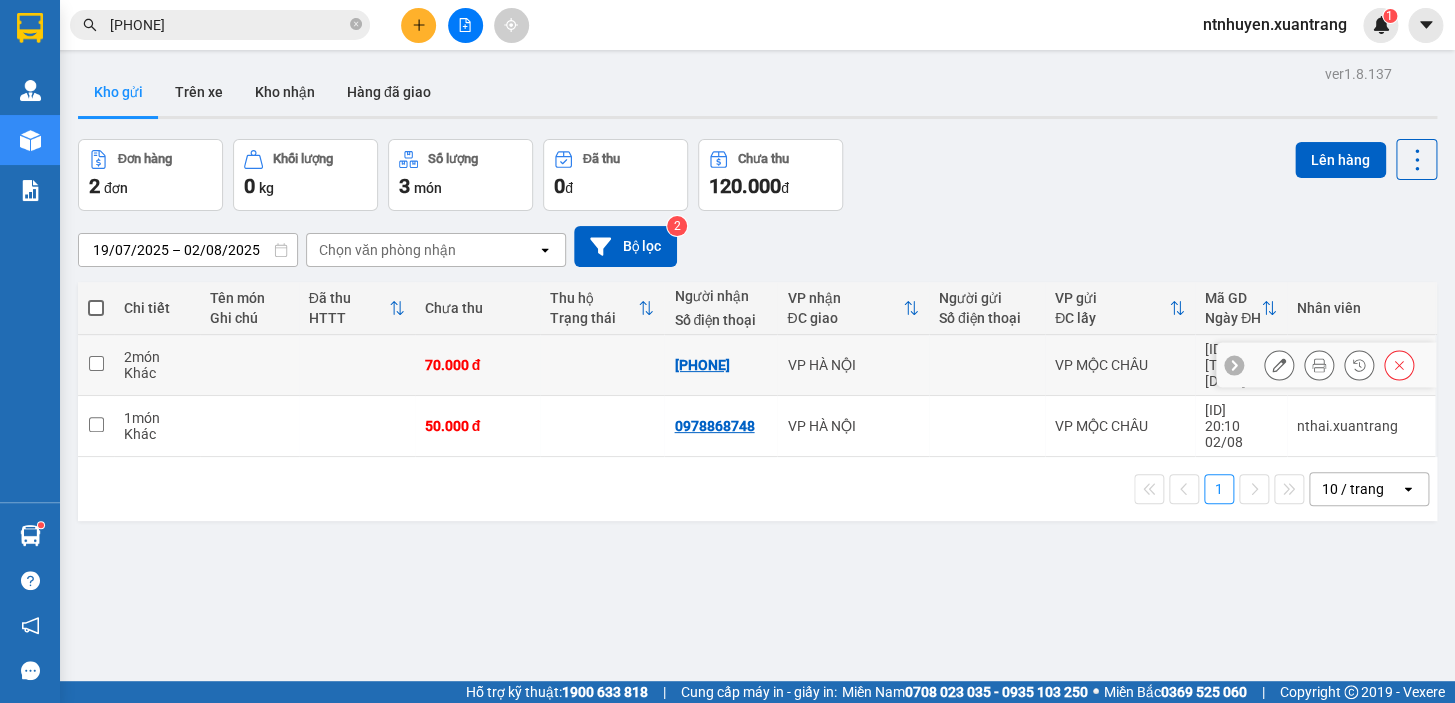 click on "Khác" at bounding box center (157, 373) 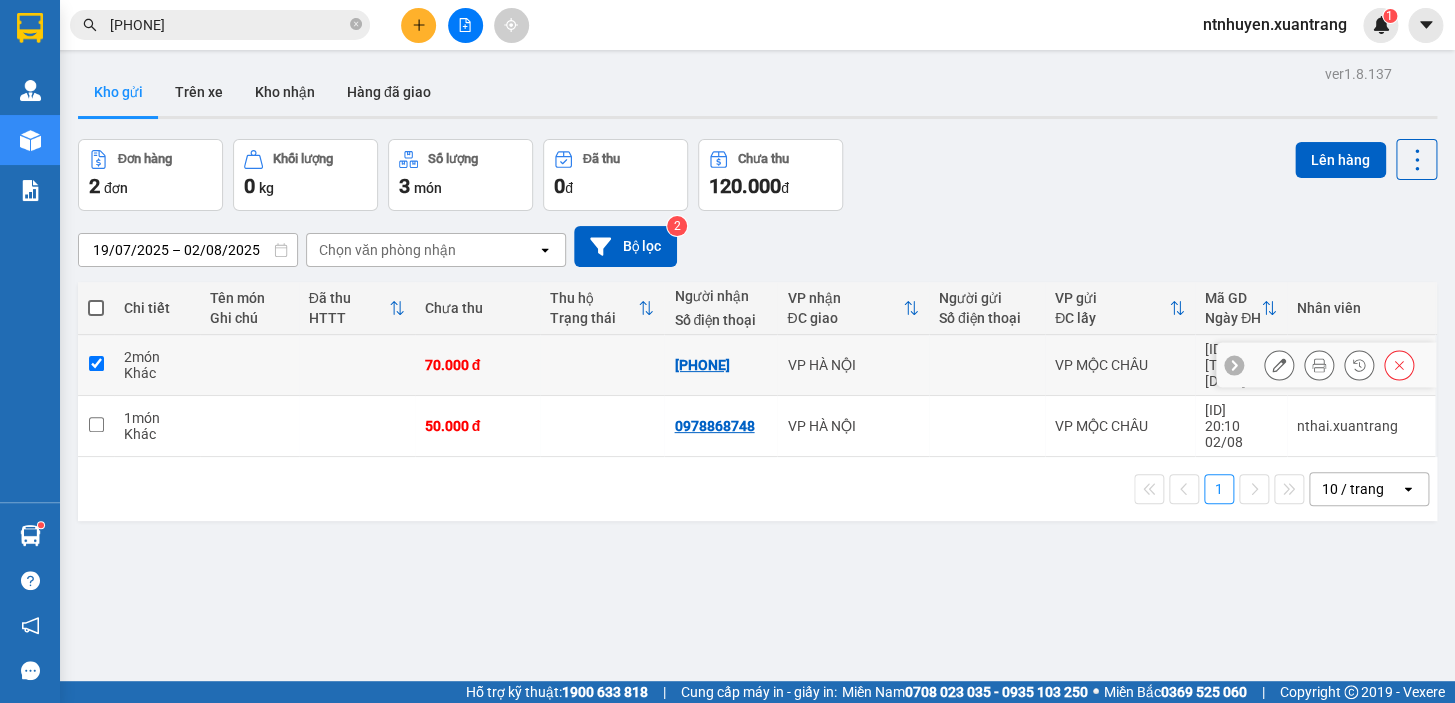 checkbox on "true" 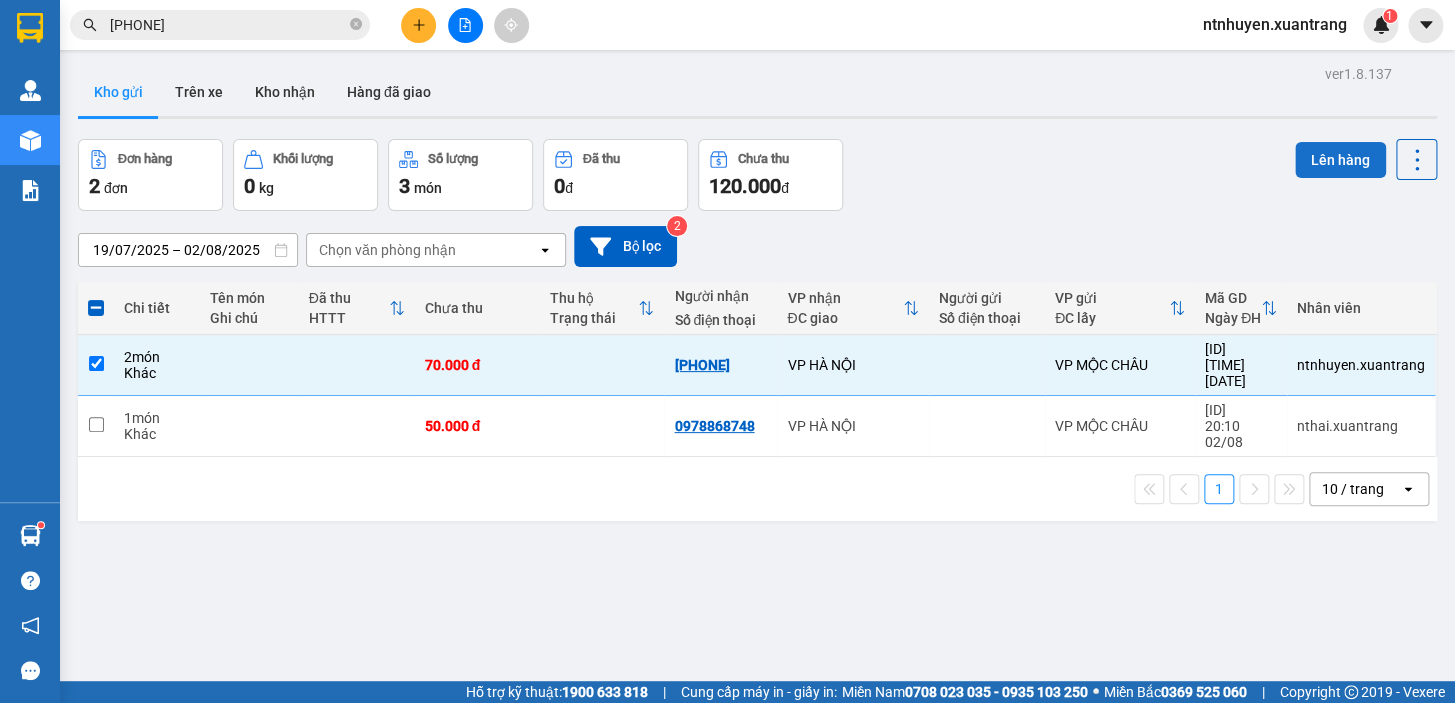 click on "Lên hàng" at bounding box center (1340, 160) 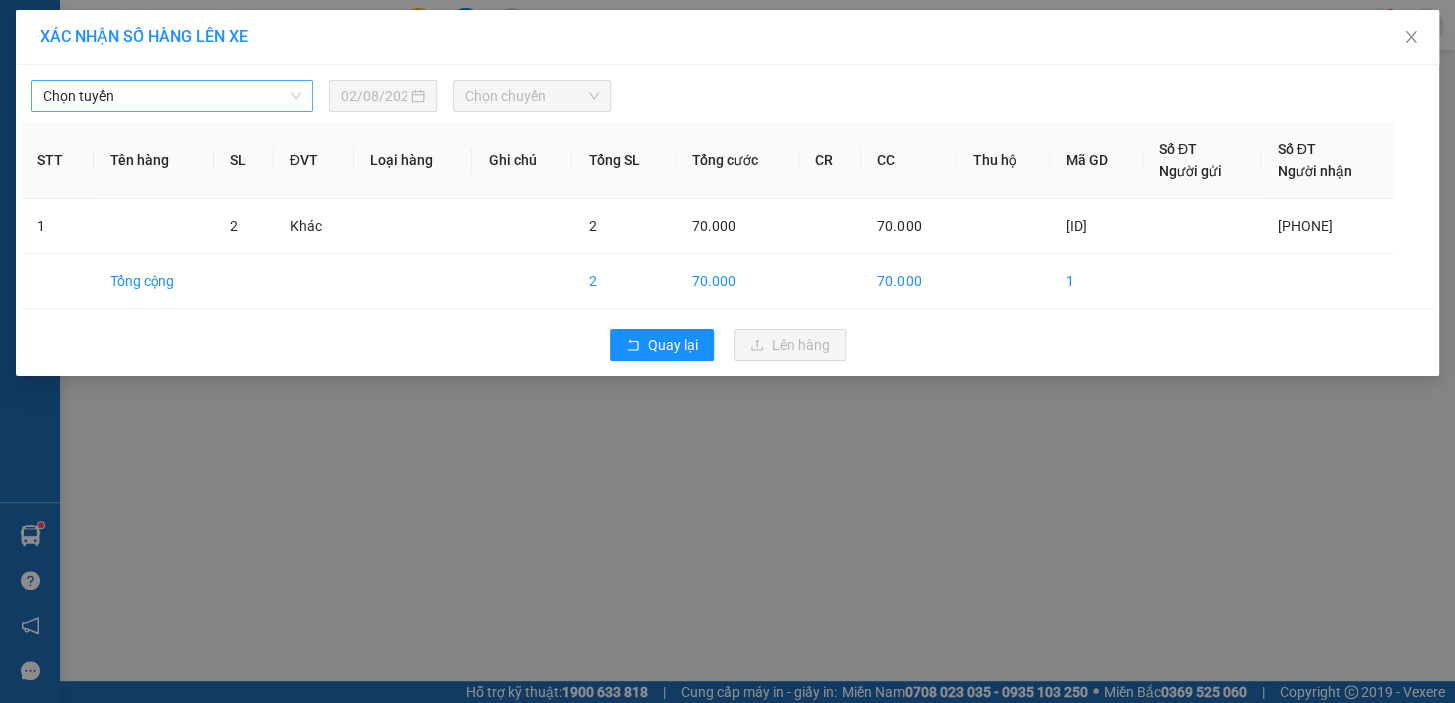 click on "Chọn tuyến" at bounding box center (172, 96) 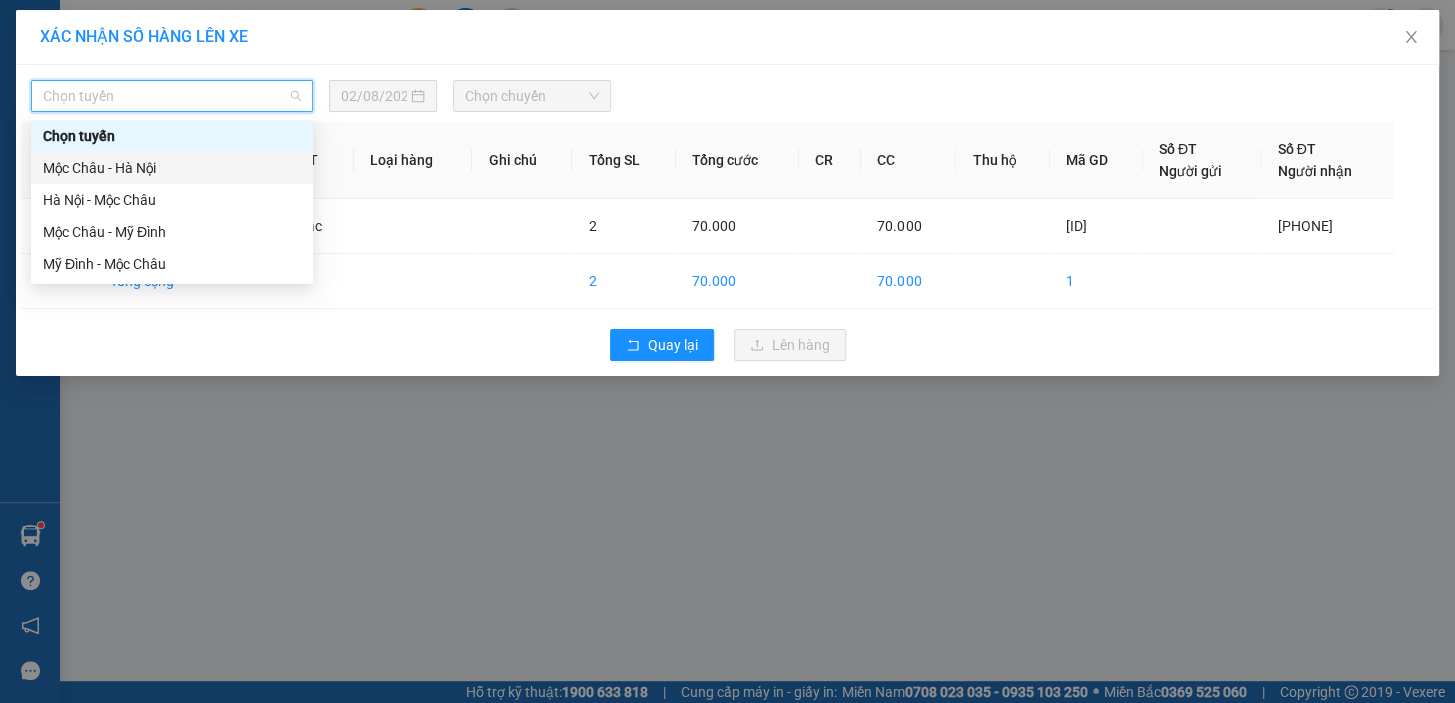 click on "Mộc Châu - Hà Nội" at bounding box center (172, 168) 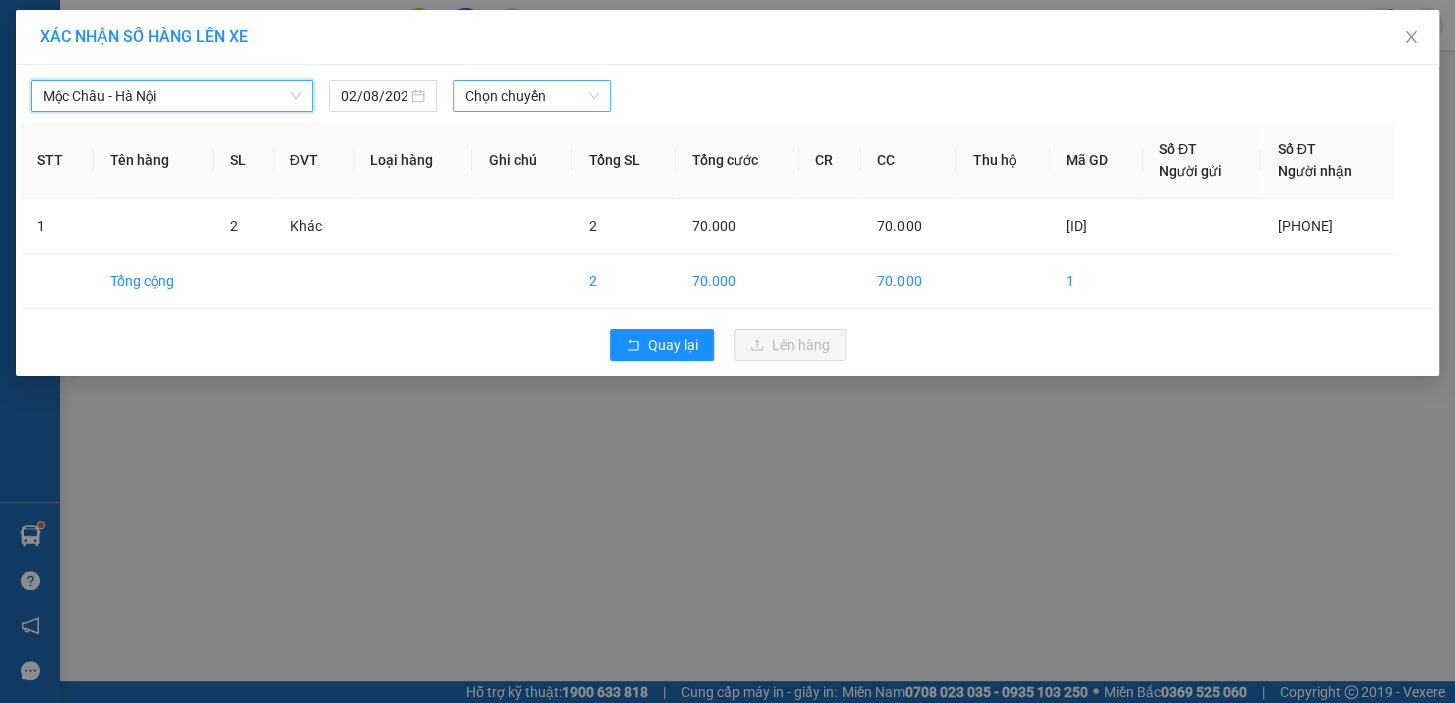 drag, startPoint x: 562, startPoint y: 99, endPoint x: 548, endPoint y: 90, distance: 16.643316 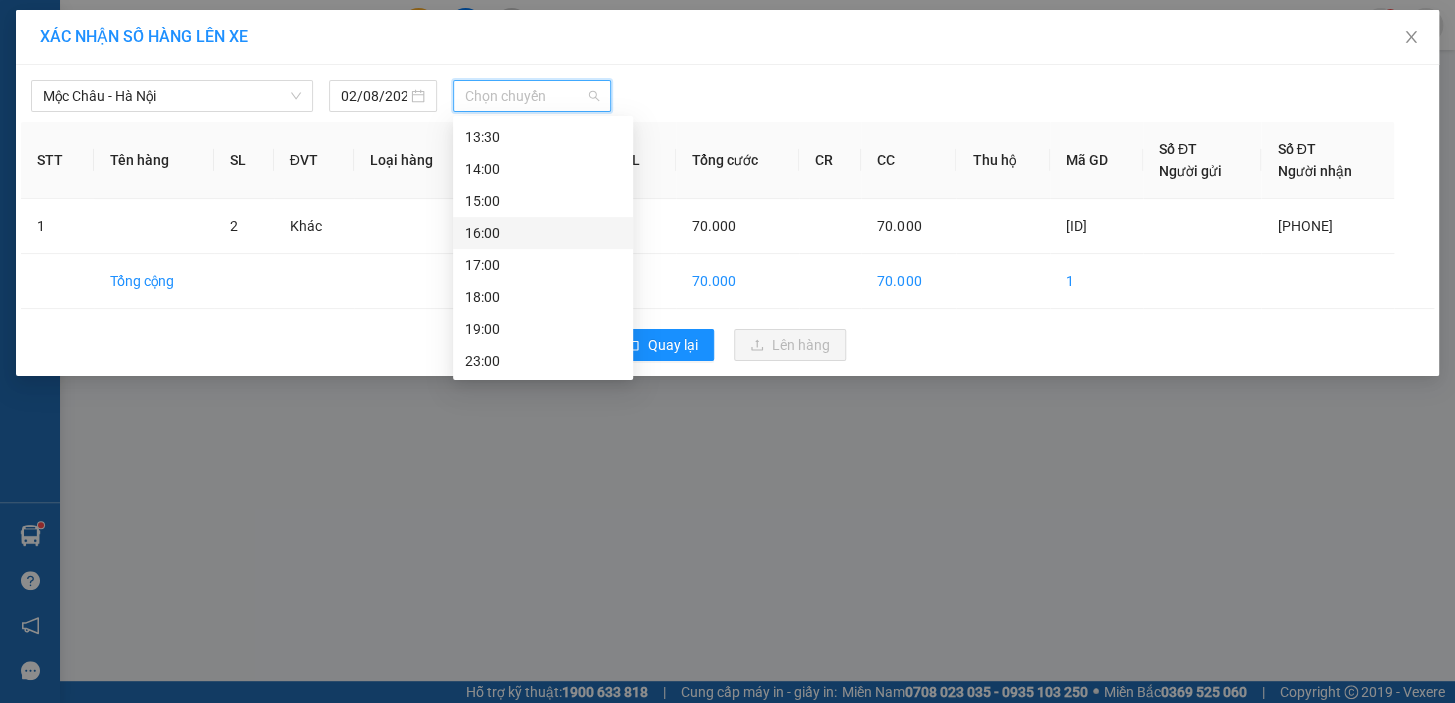 scroll, scrollTop: 196, scrollLeft: 0, axis: vertical 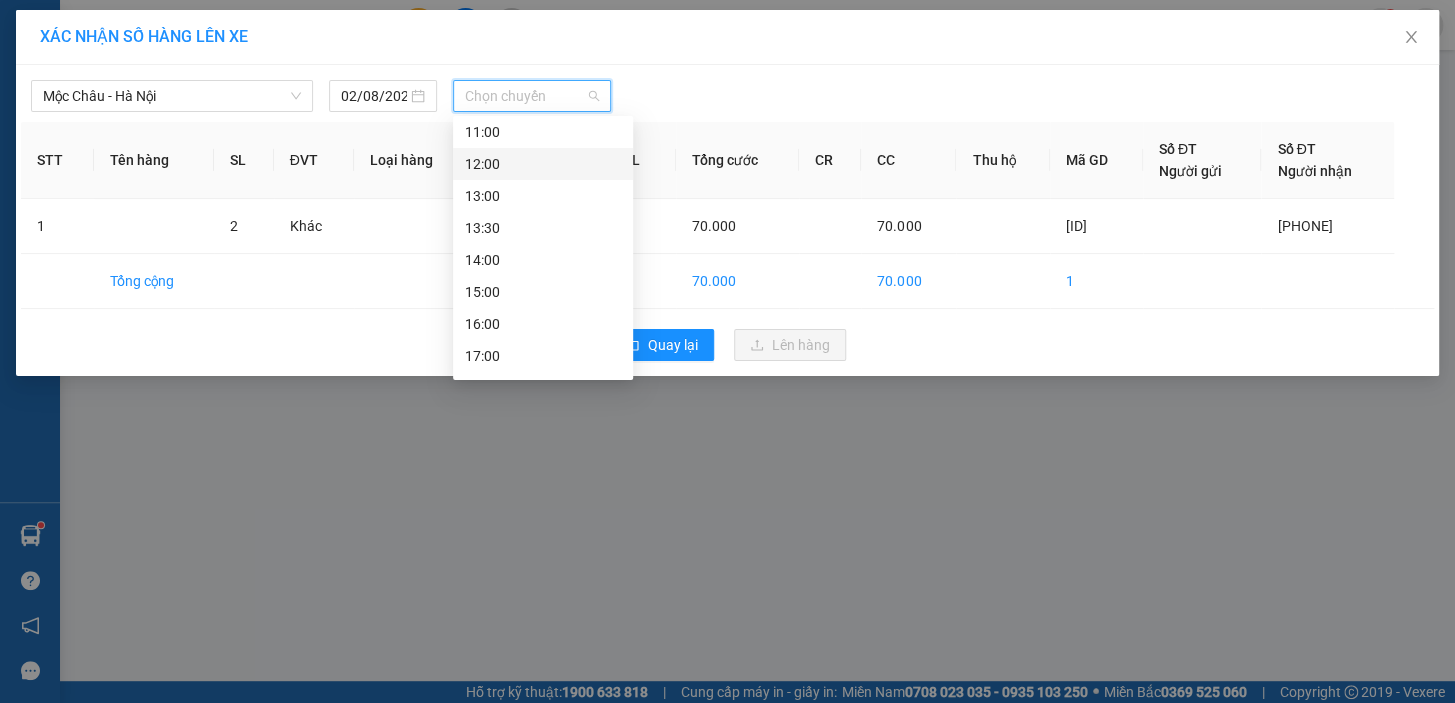 click on "12:00" at bounding box center [543, 164] 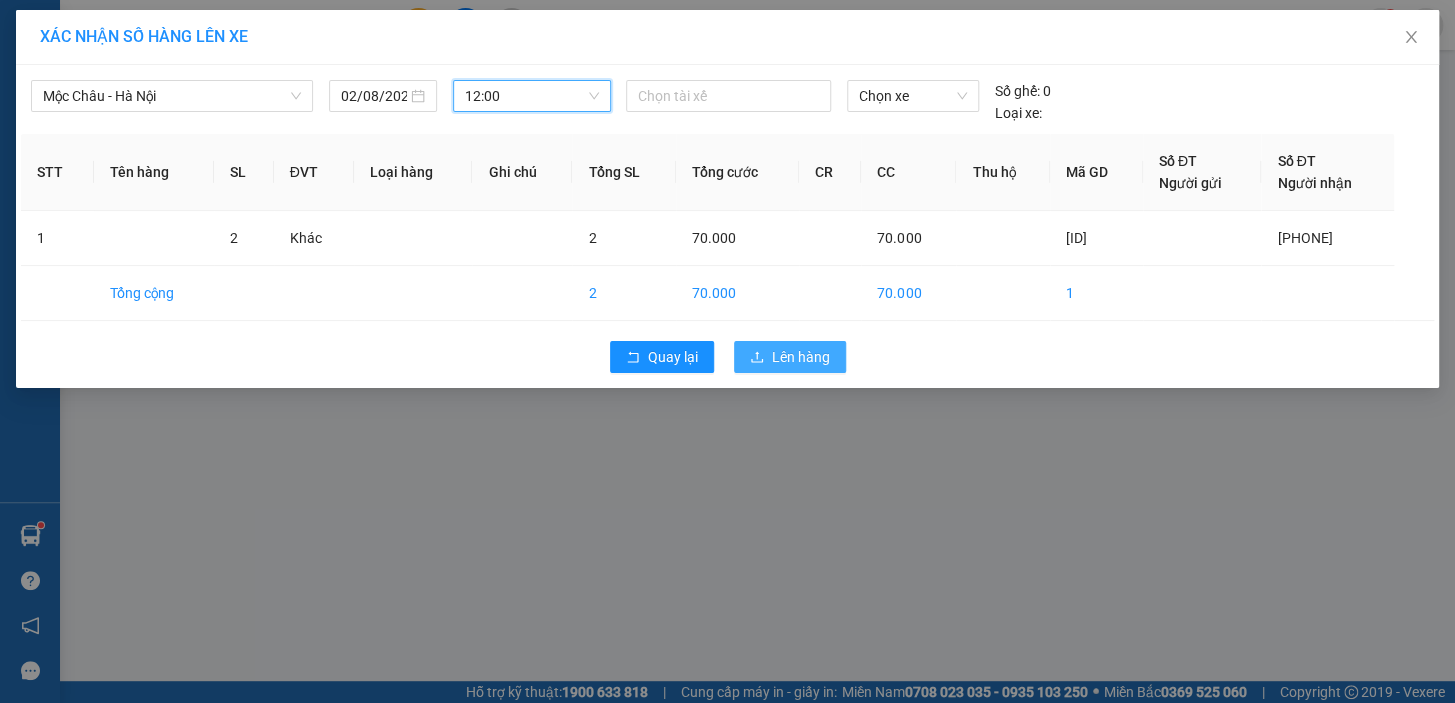 click on "Lên hàng" at bounding box center (790, 357) 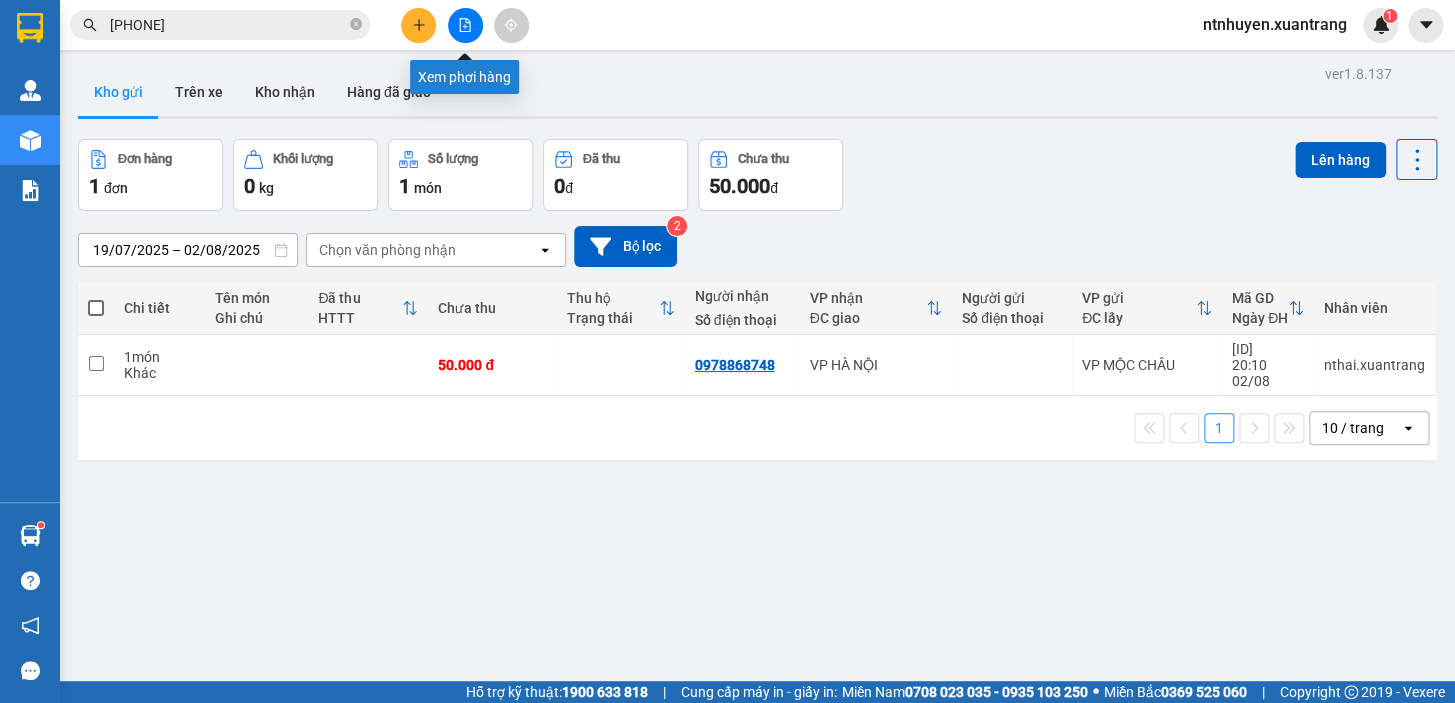 click 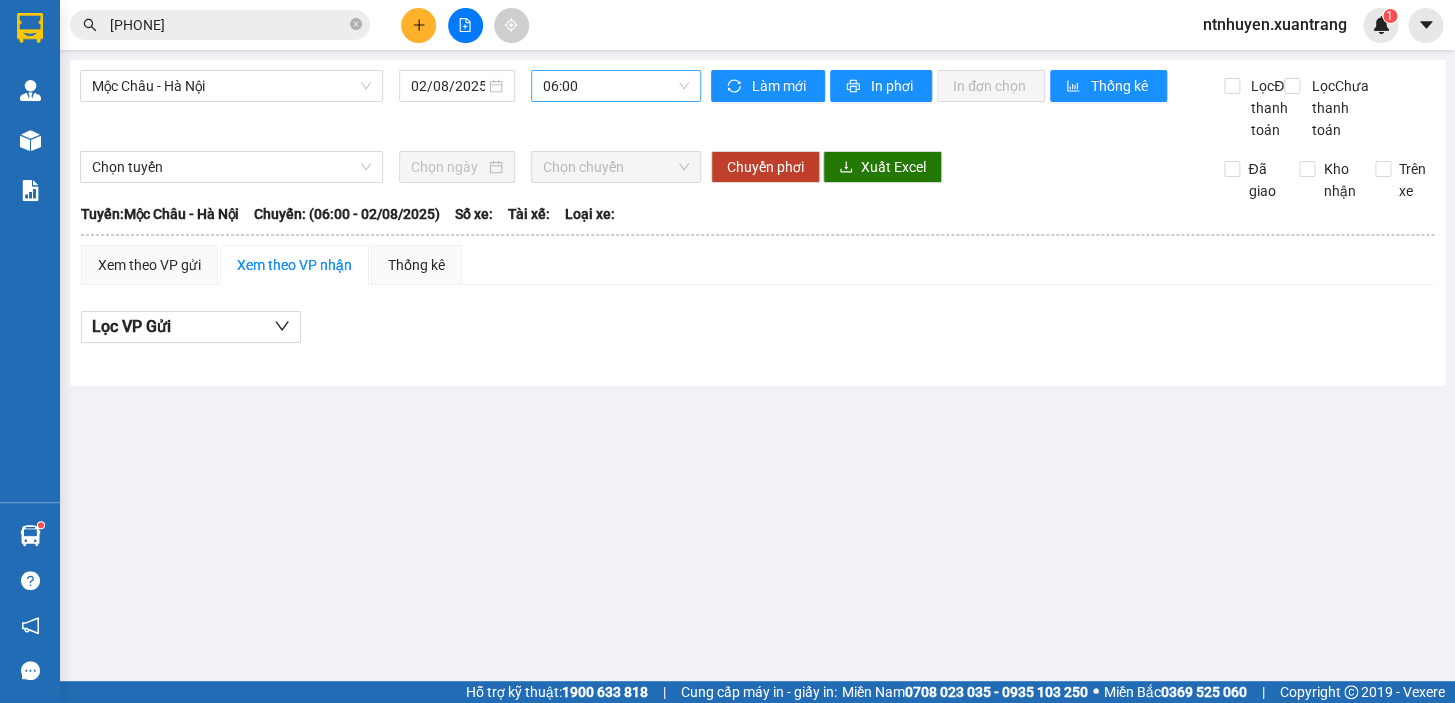 click on "06:00" at bounding box center [616, 86] 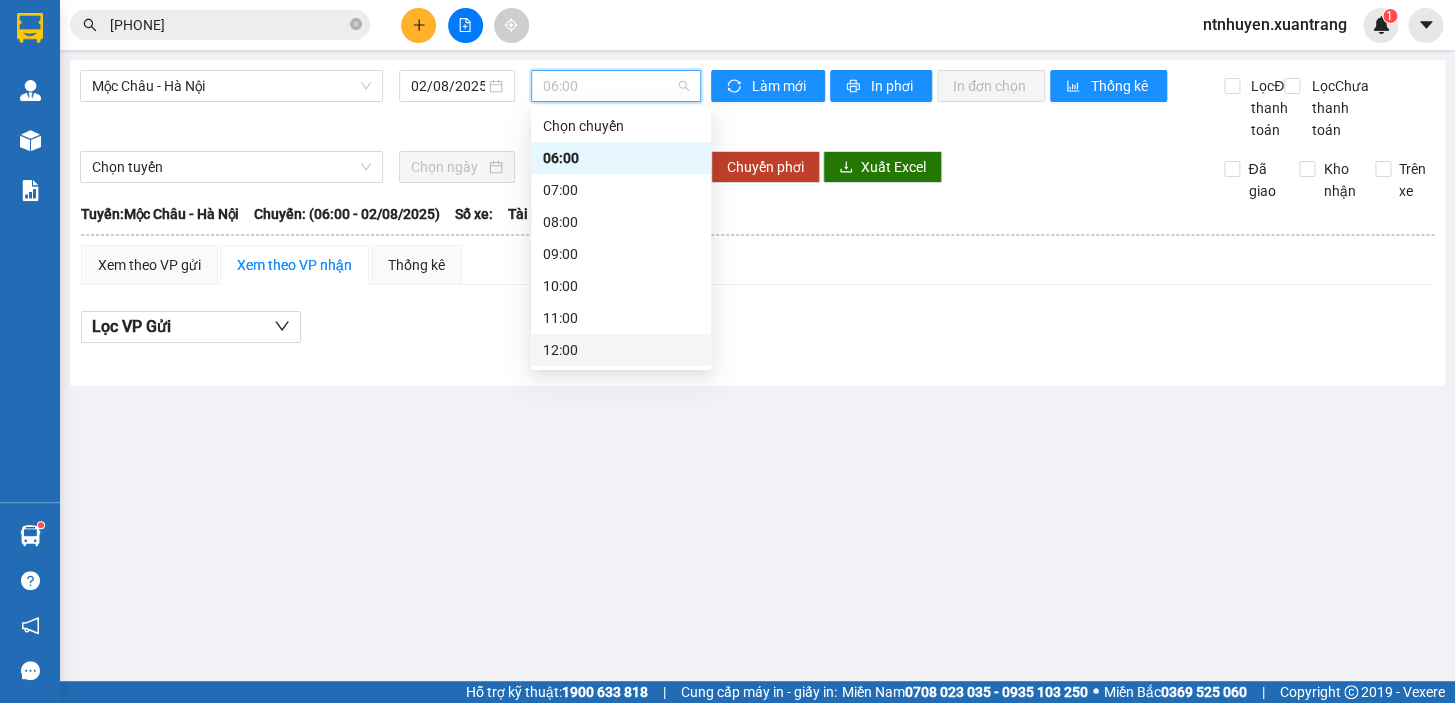 click on "12:00" at bounding box center (621, 350) 